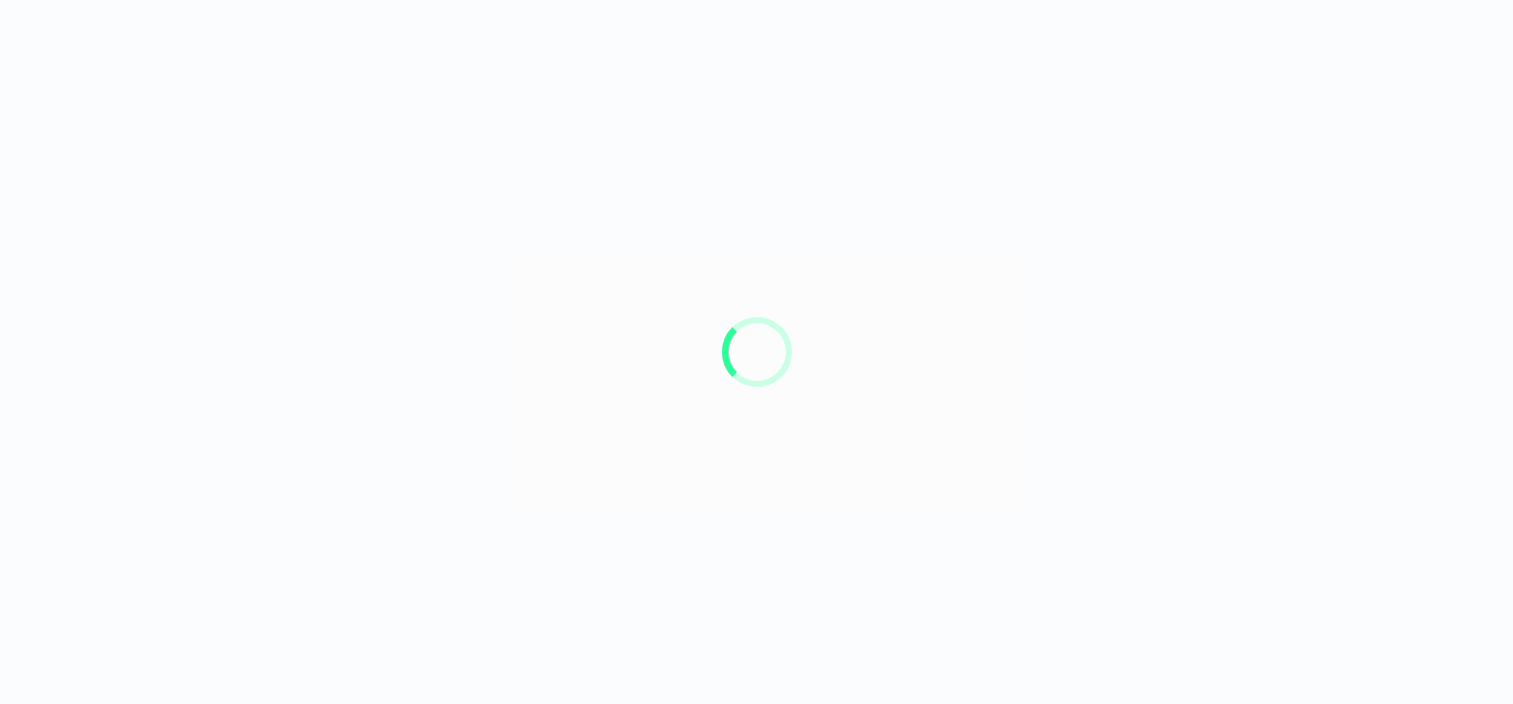 scroll, scrollTop: 0, scrollLeft: 0, axis: both 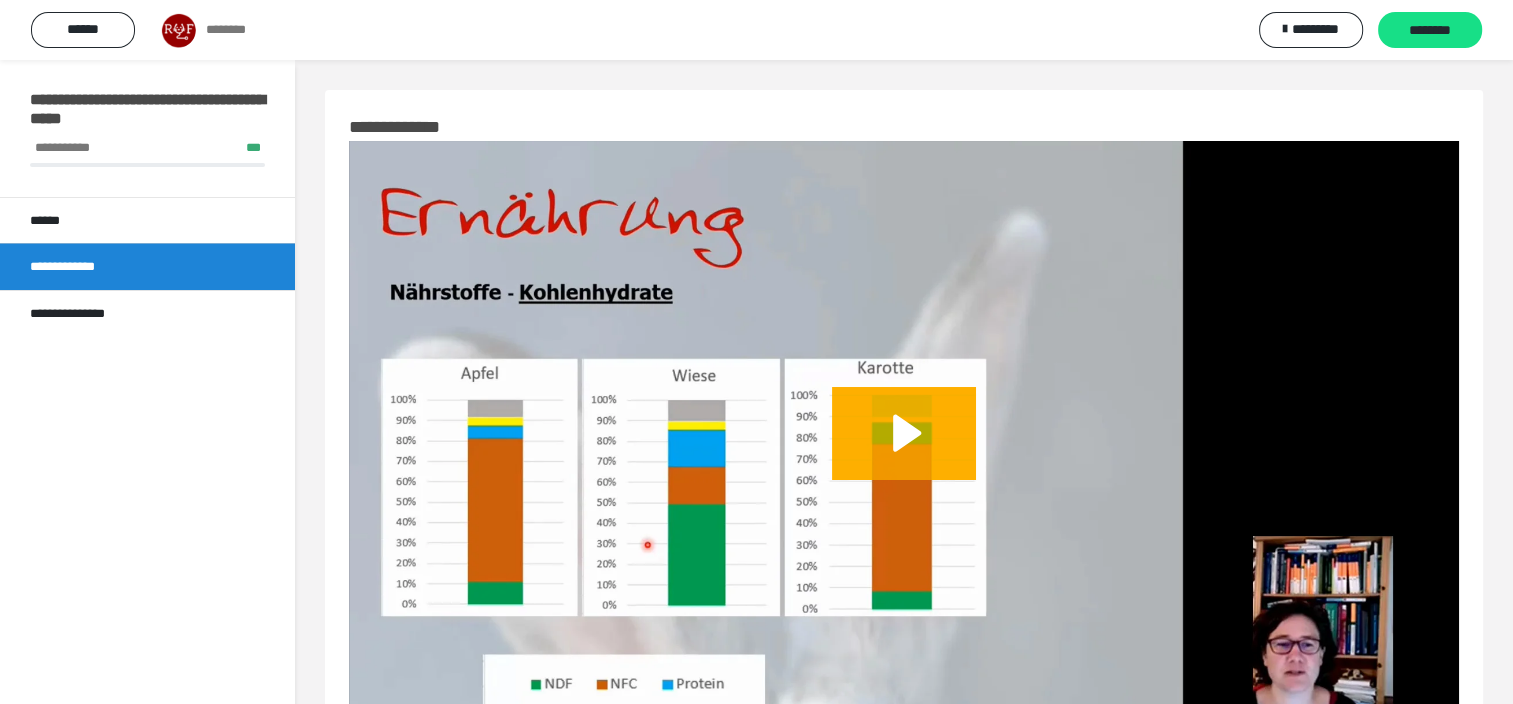 click at bounding box center (904, 453) 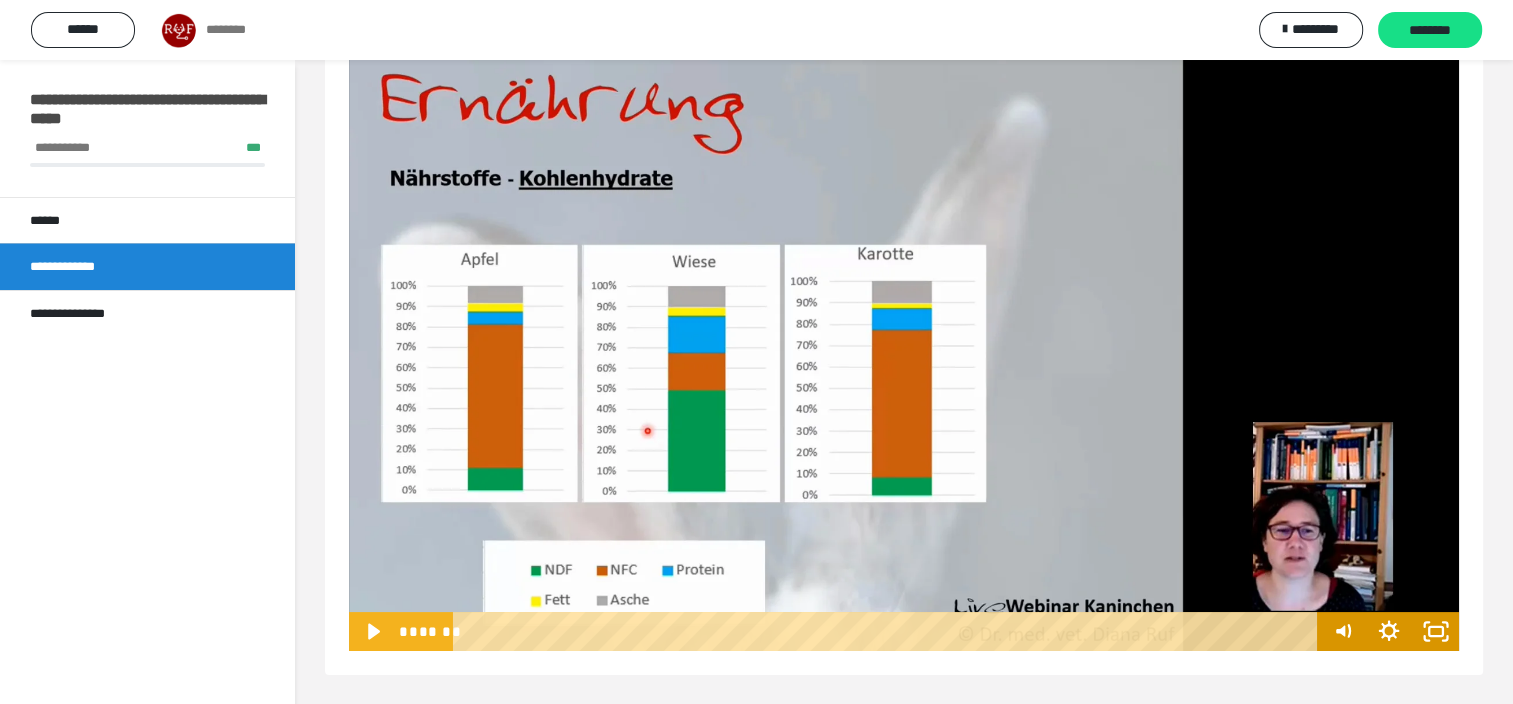 scroll, scrollTop: 115, scrollLeft: 0, axis: vertical 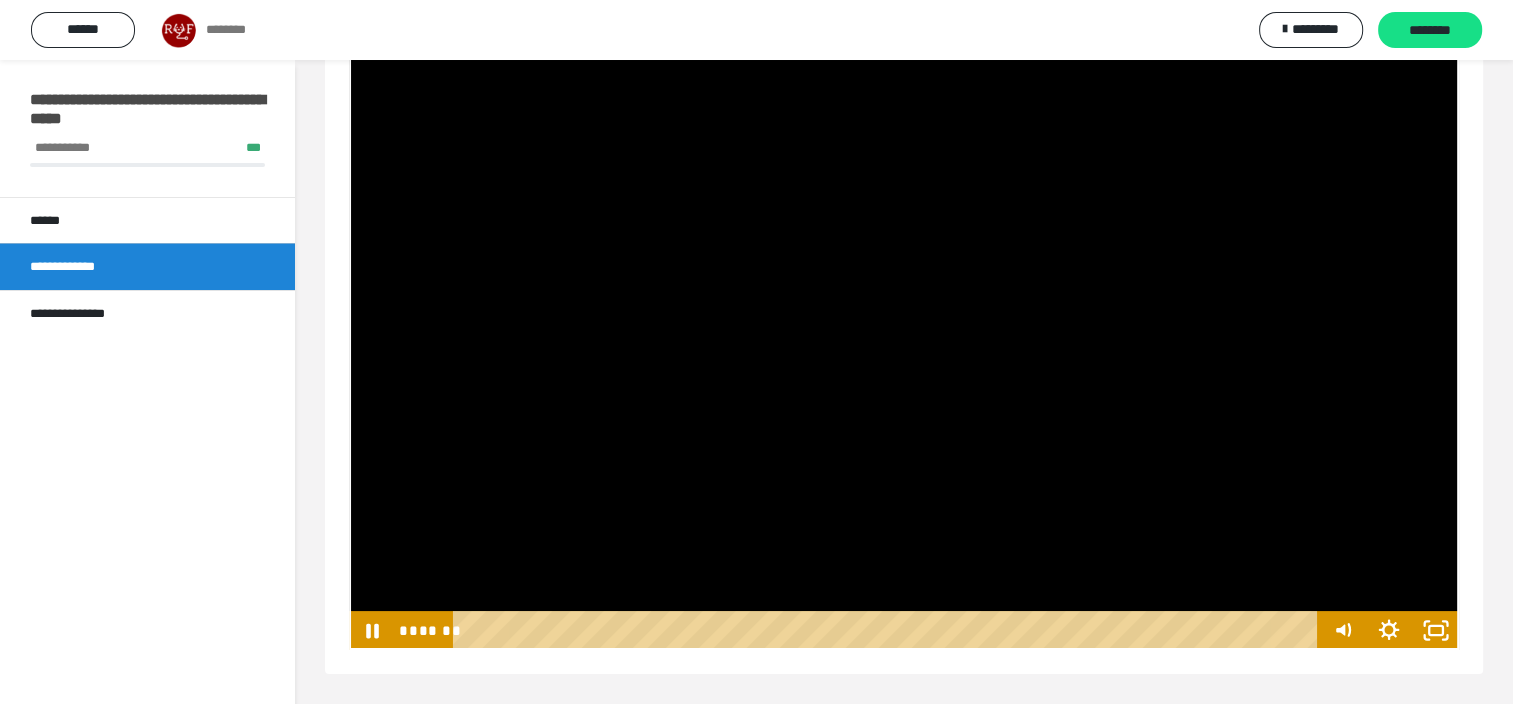 type 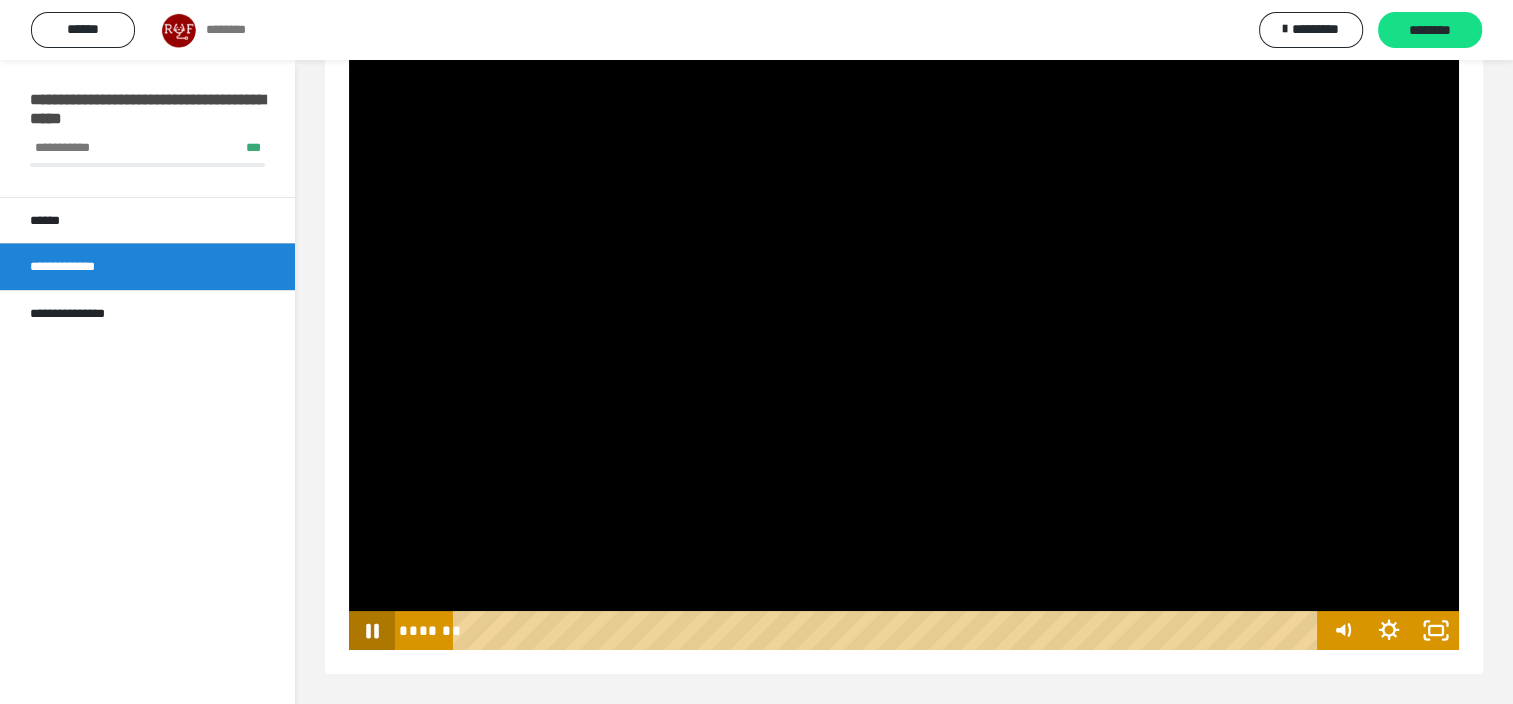 click 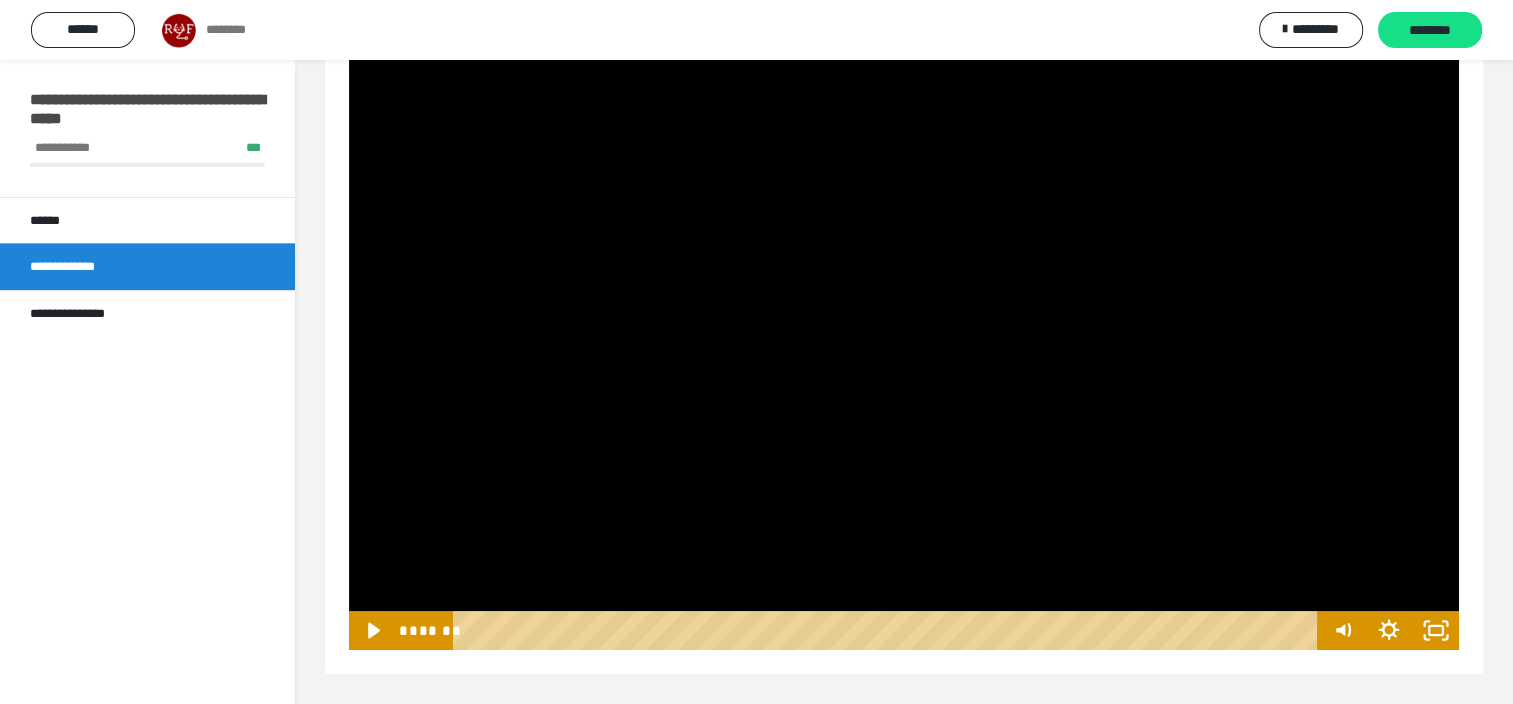 click at bounding box center [904, 338] 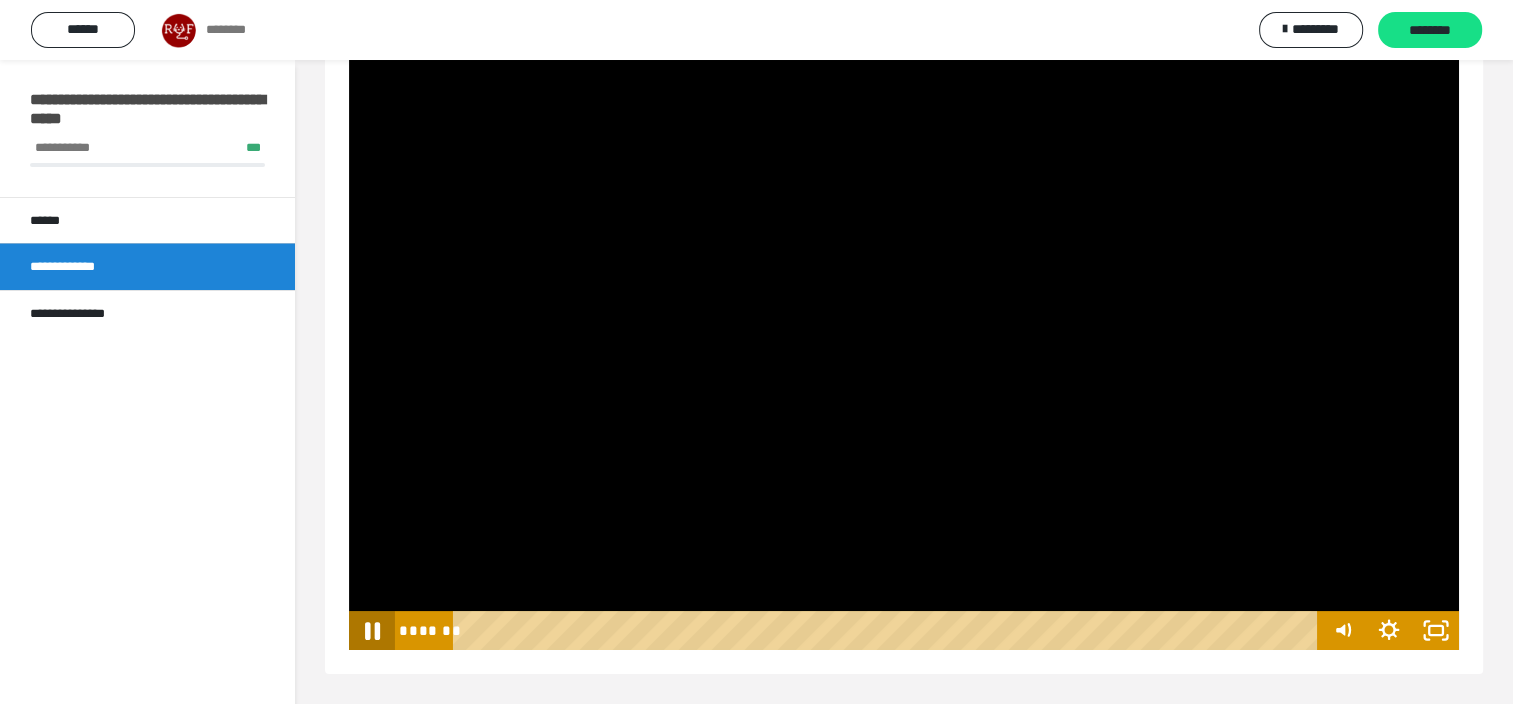 click 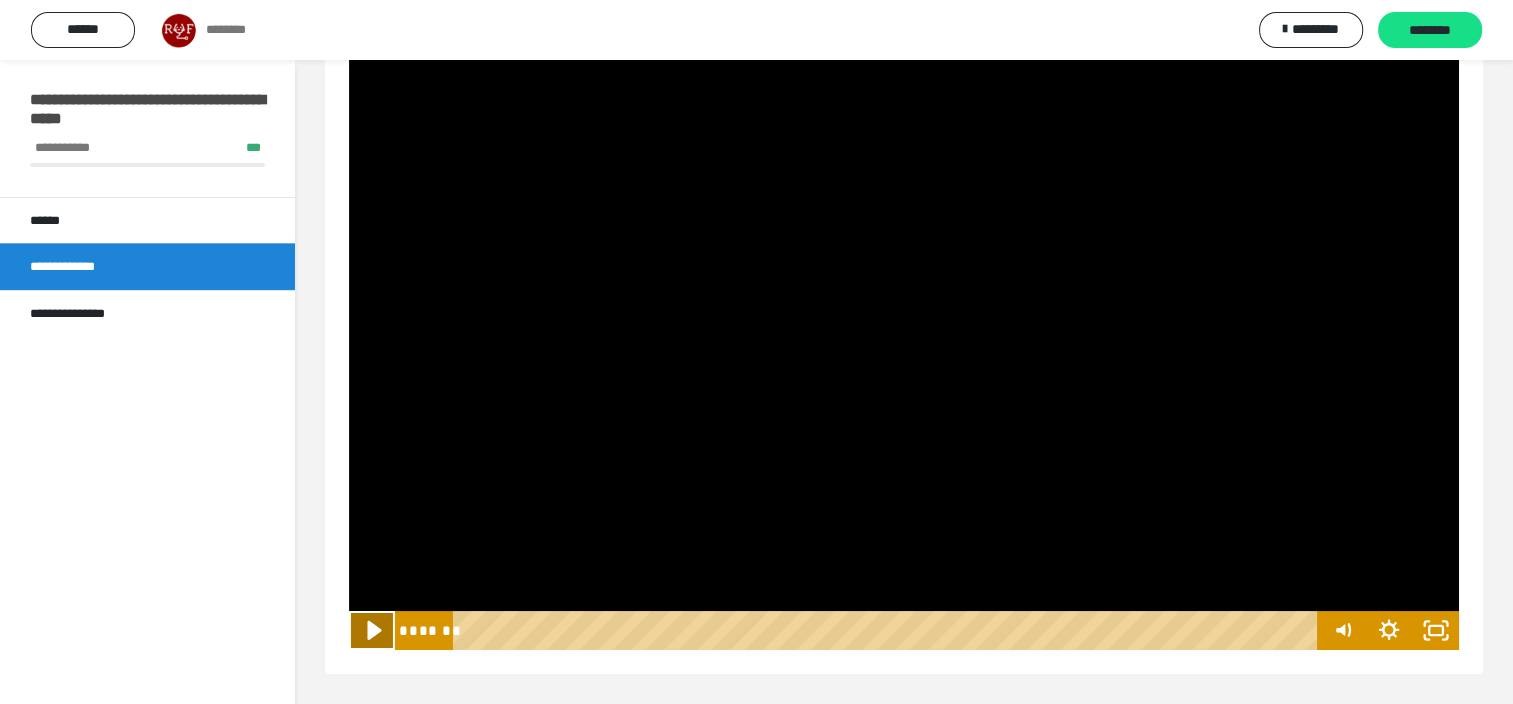 click 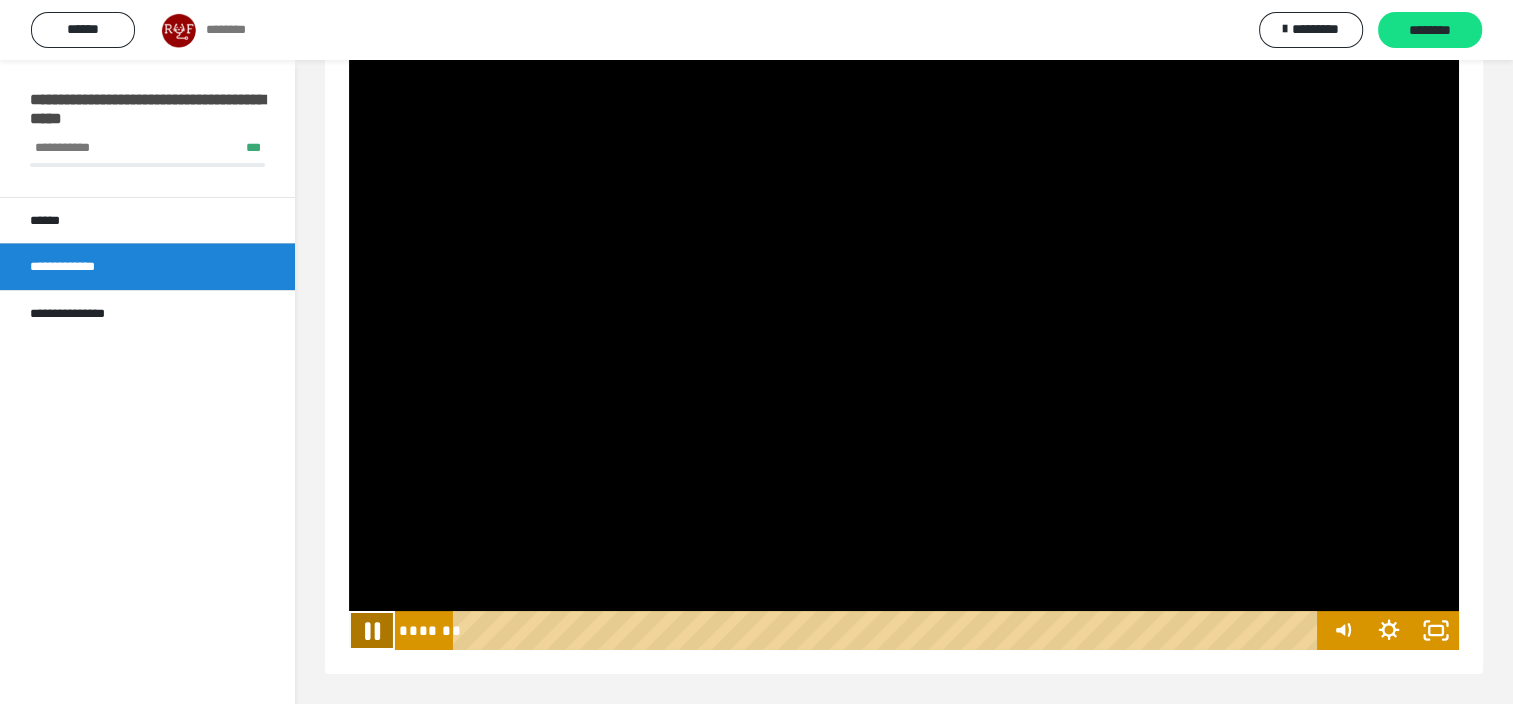 click 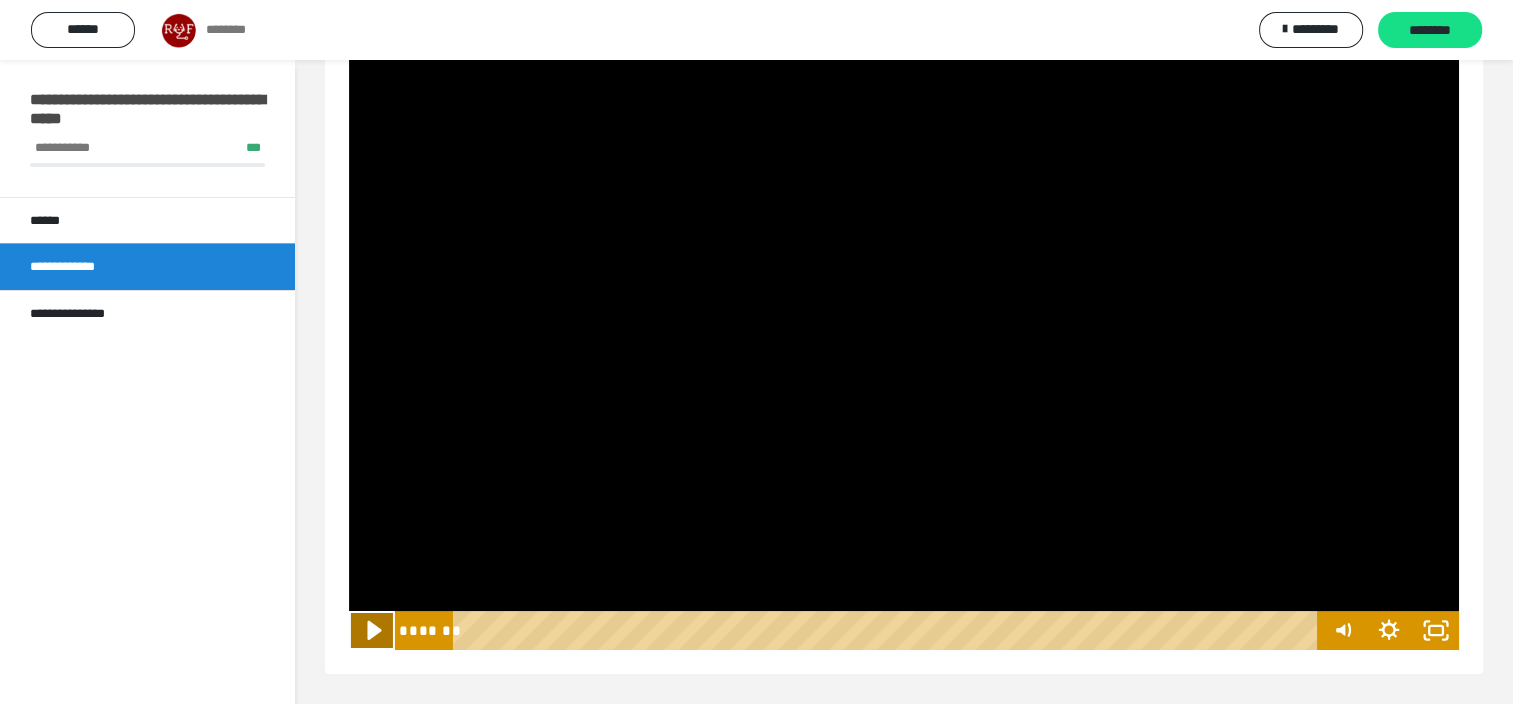 click 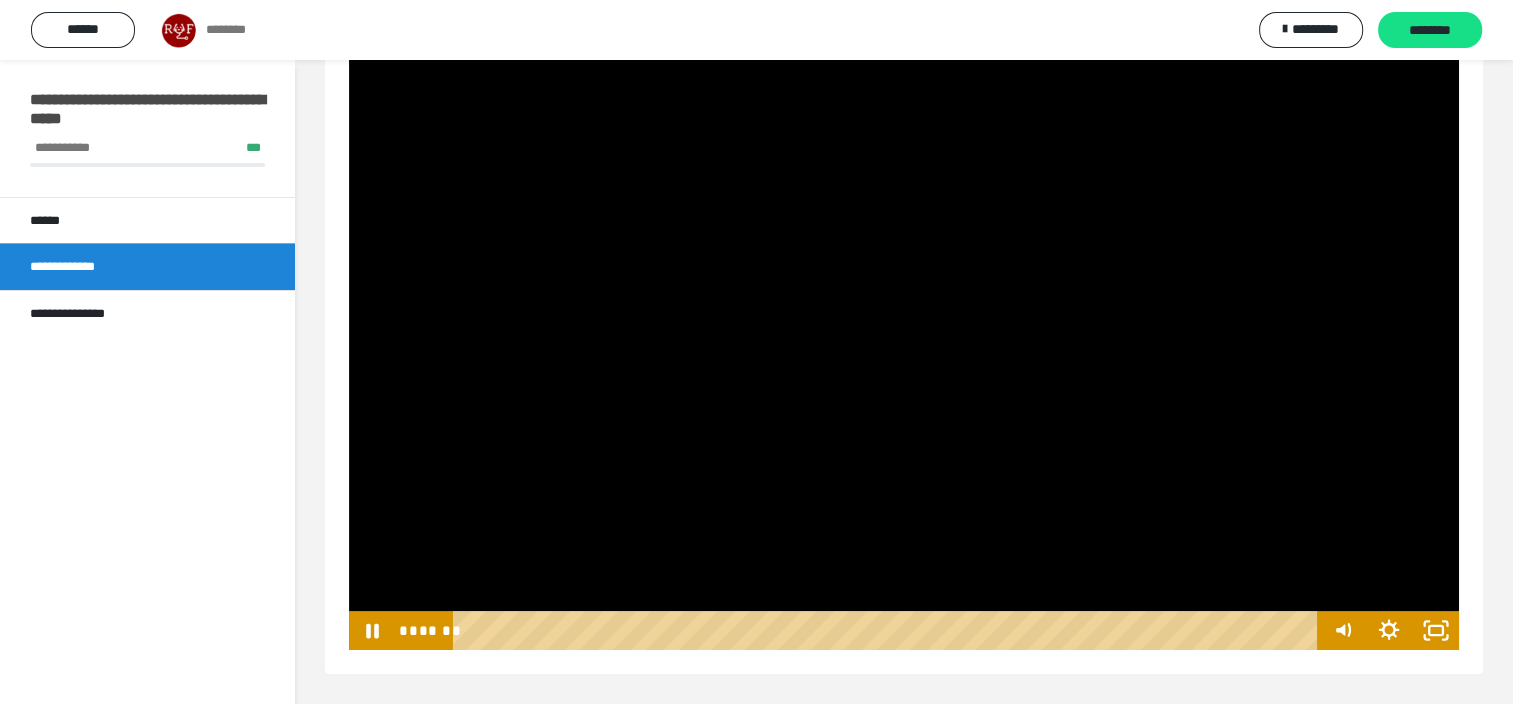type 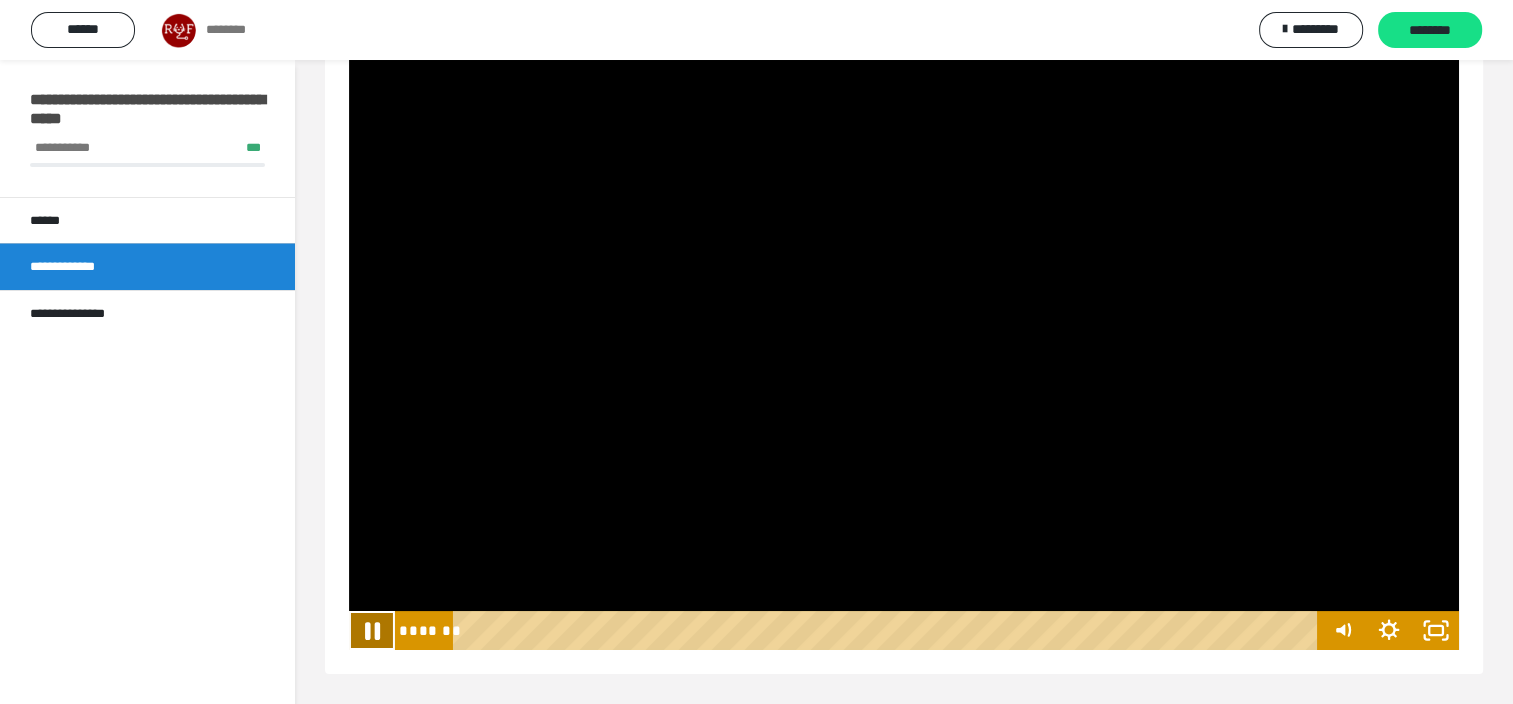 click 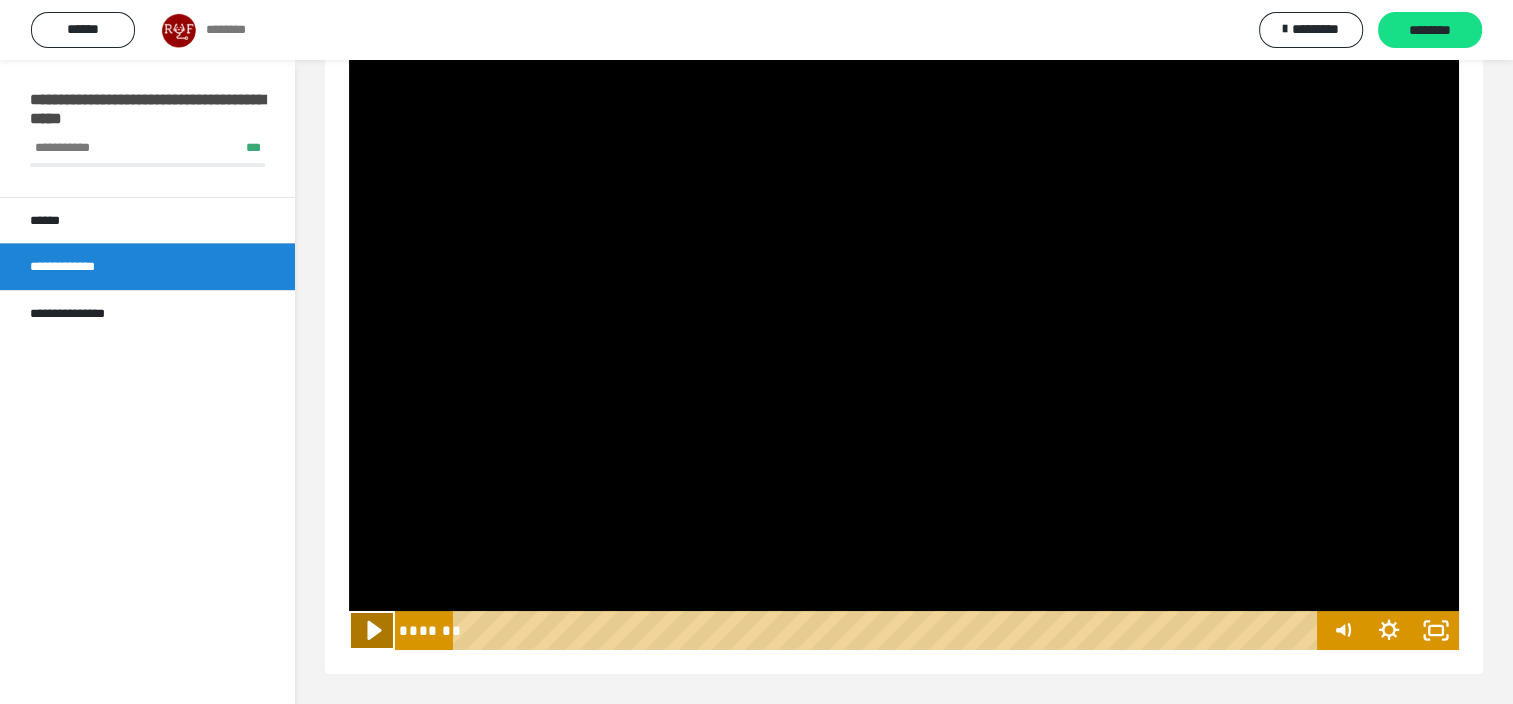 click 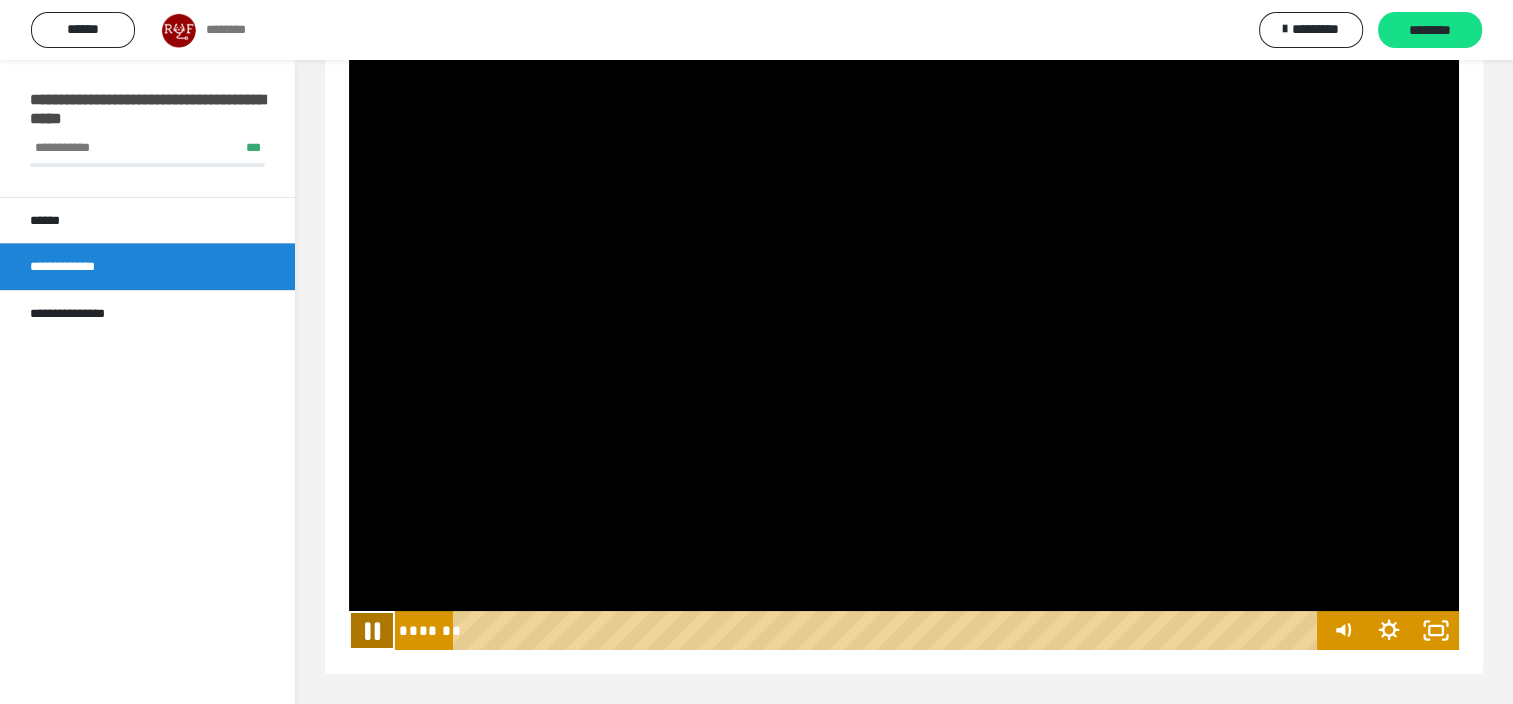 click 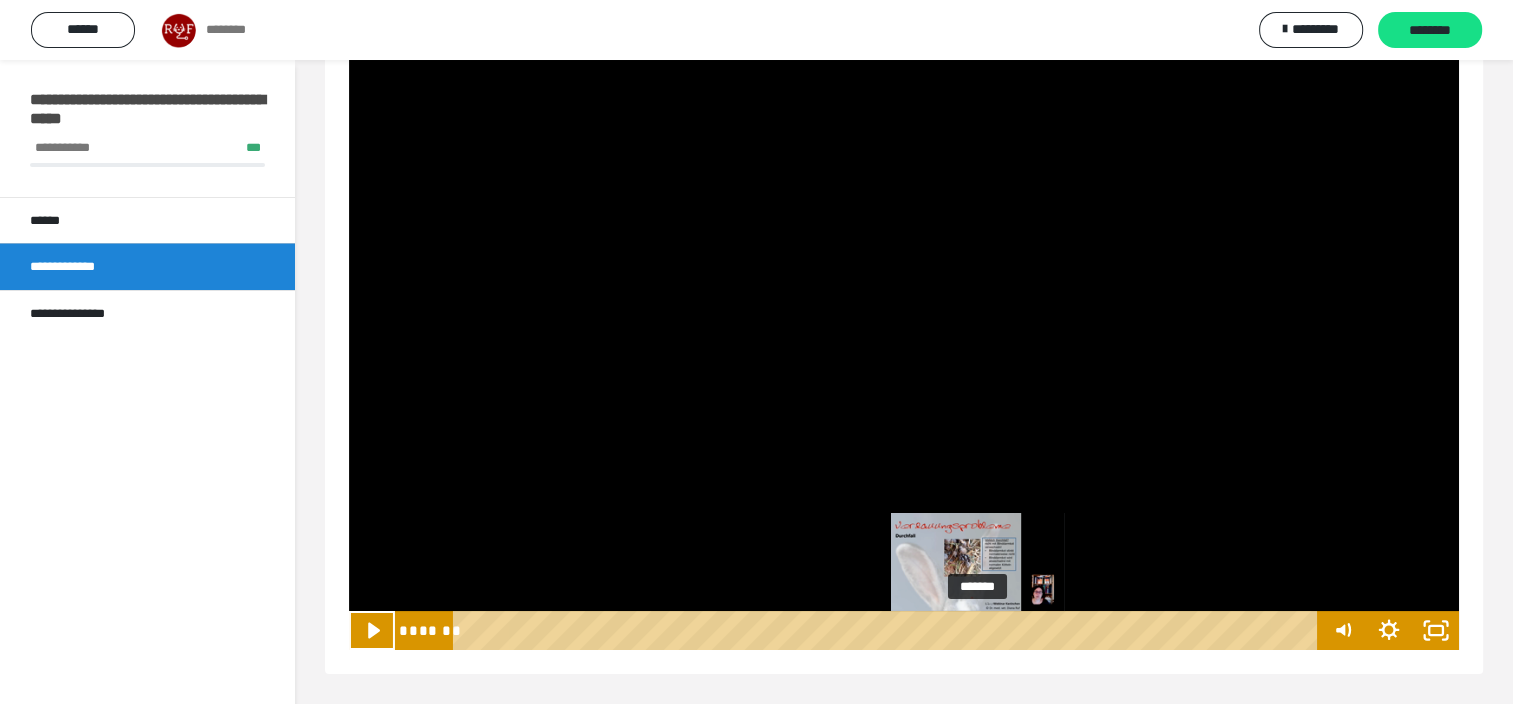 click at bounding box center (980, 630) 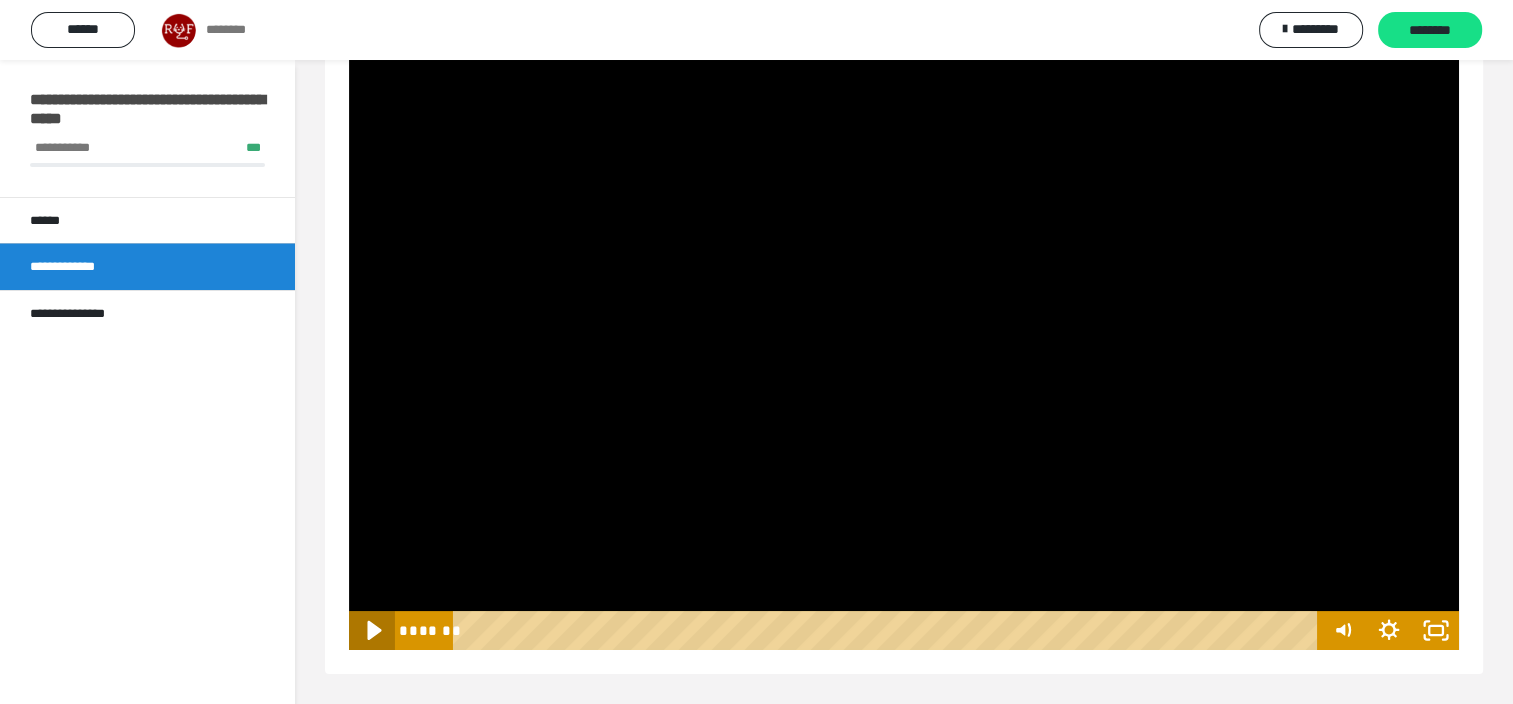 click 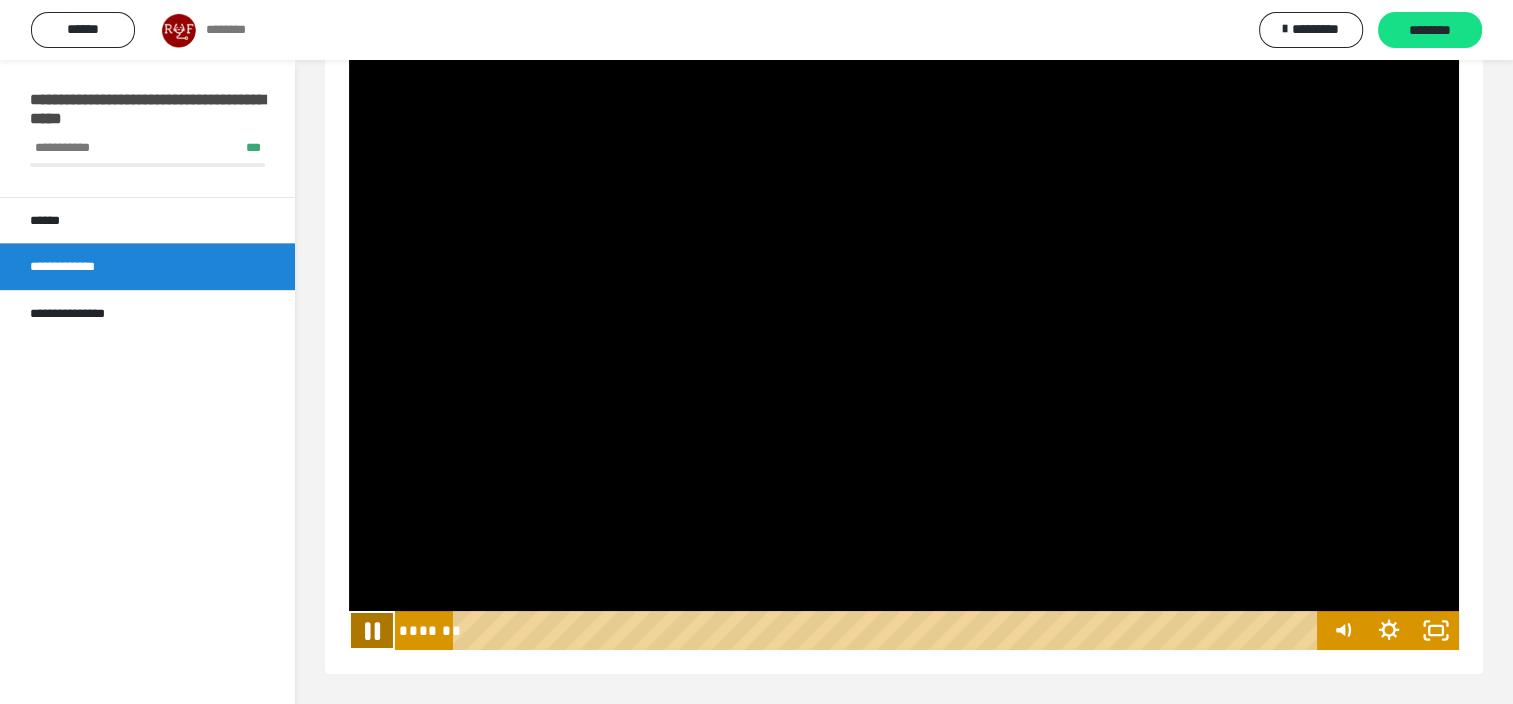 click 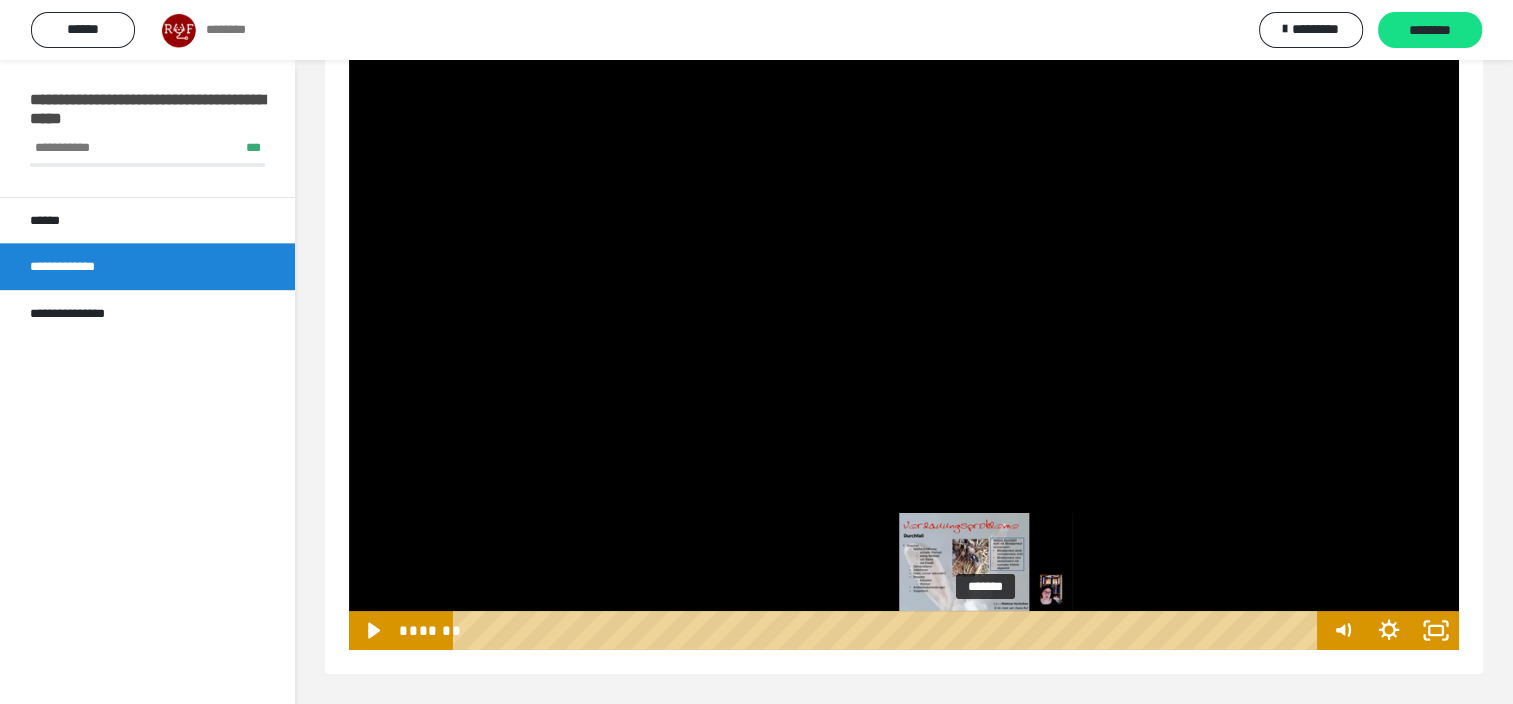 click on "*******" at bounding box center [888, 630] 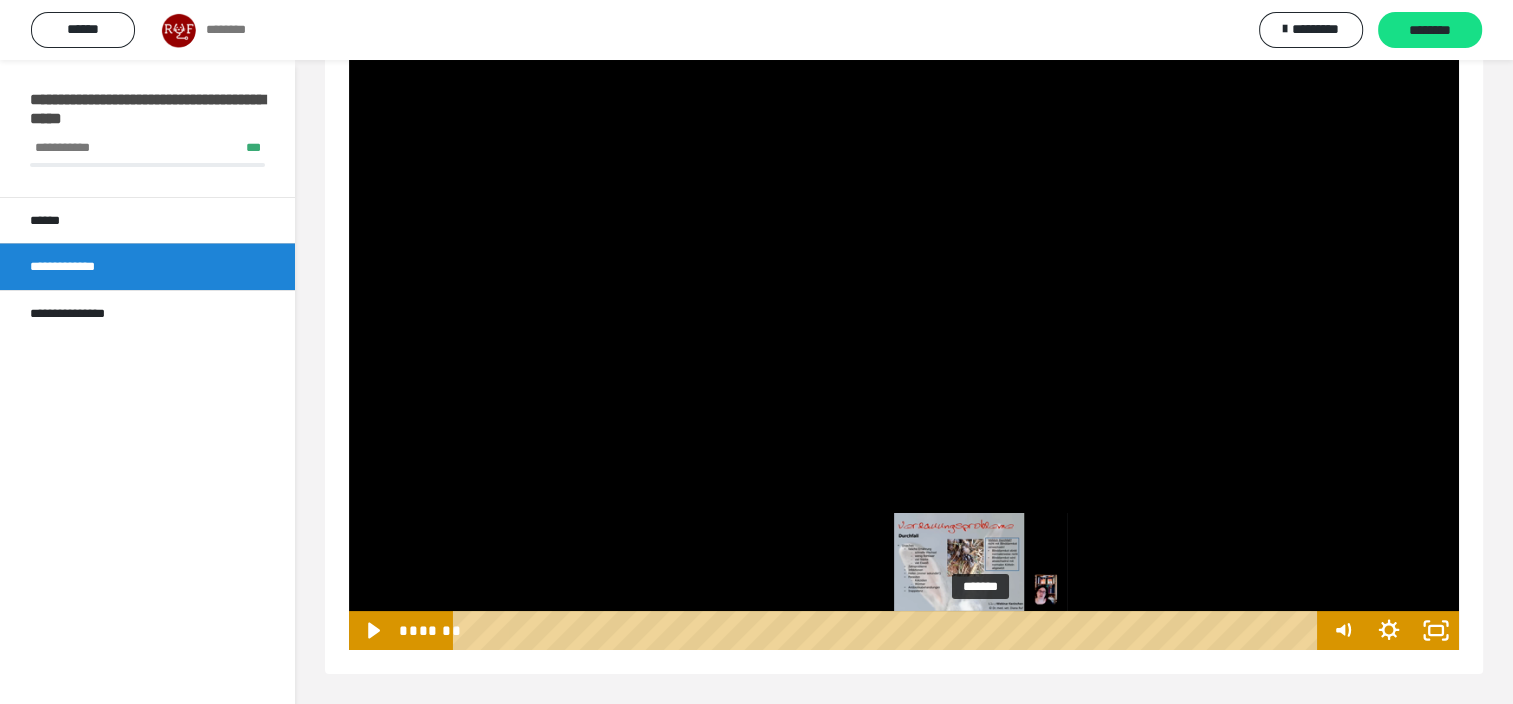 click at bounding box center (985, 630) 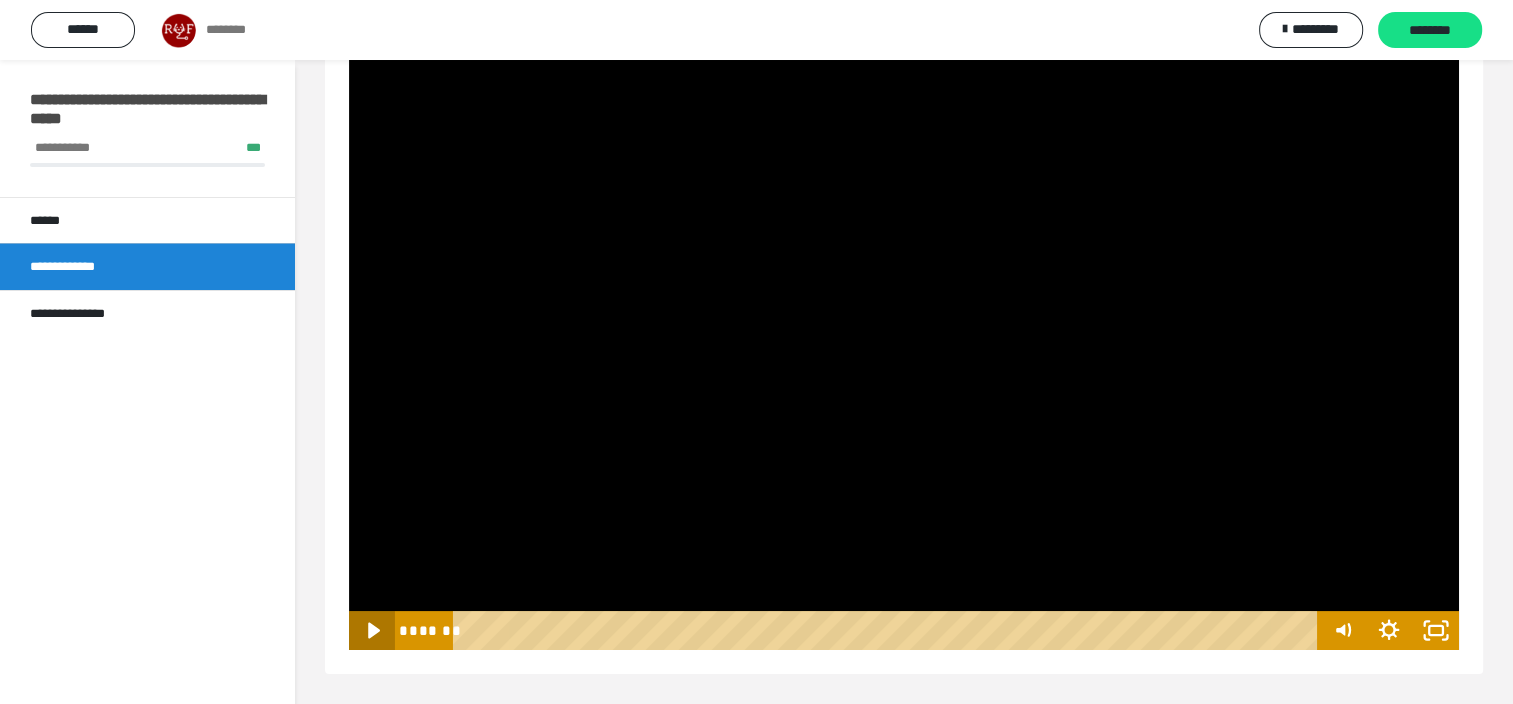 click 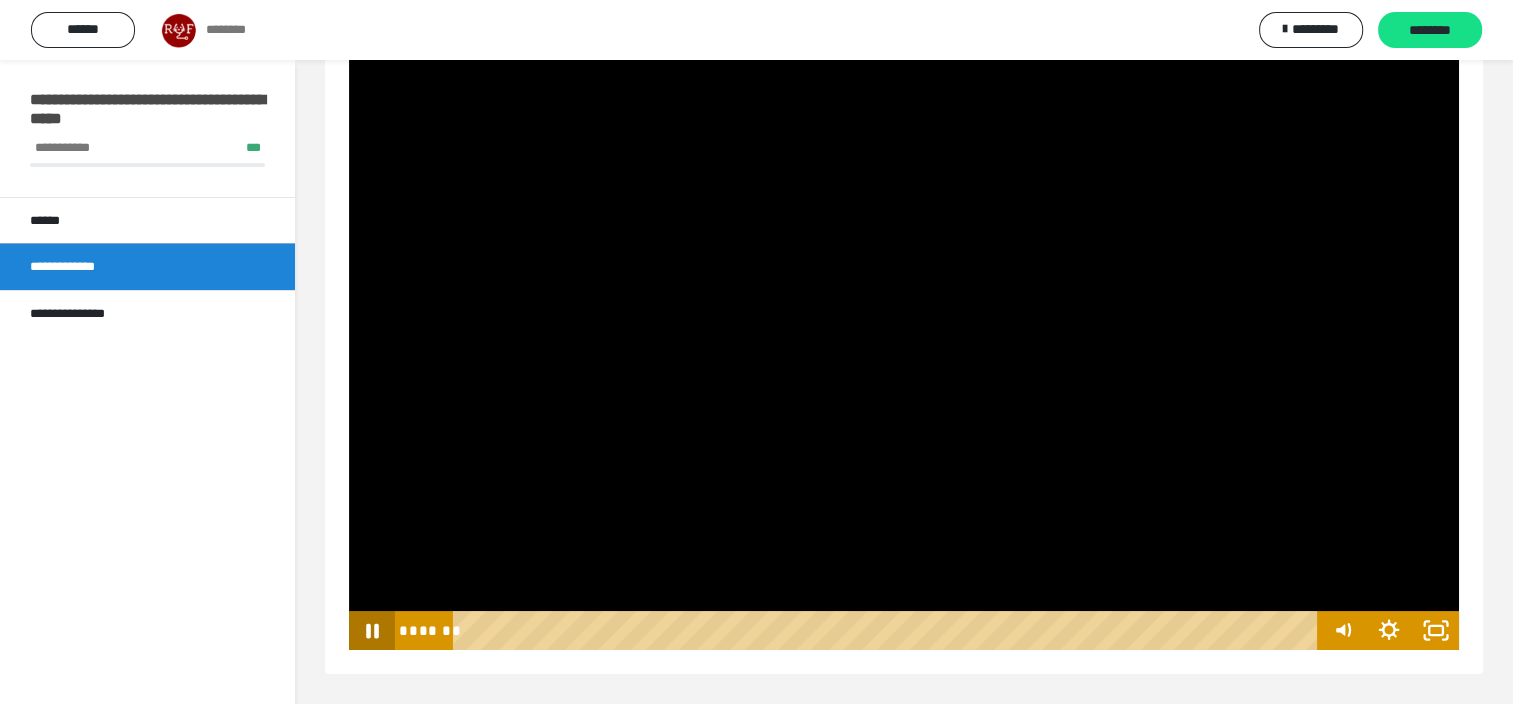 click 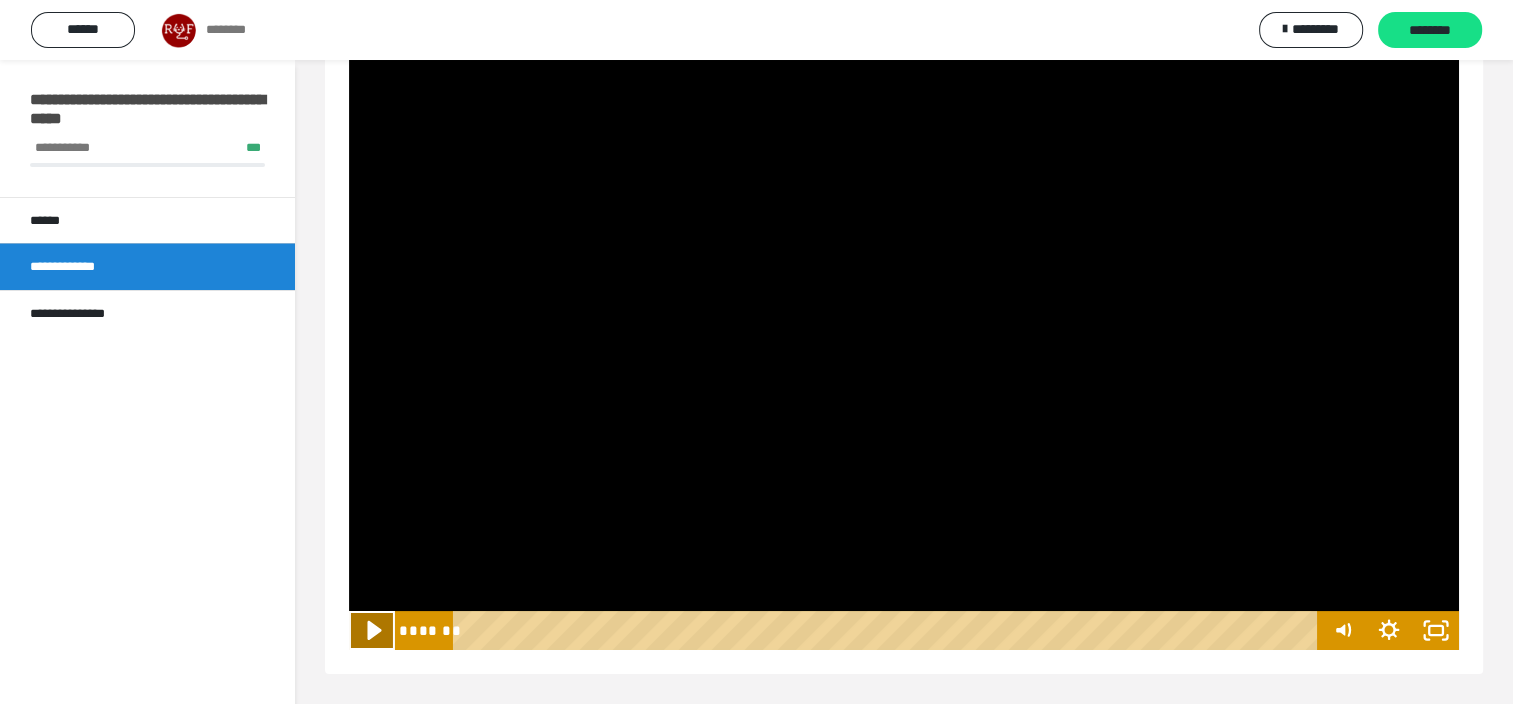 click 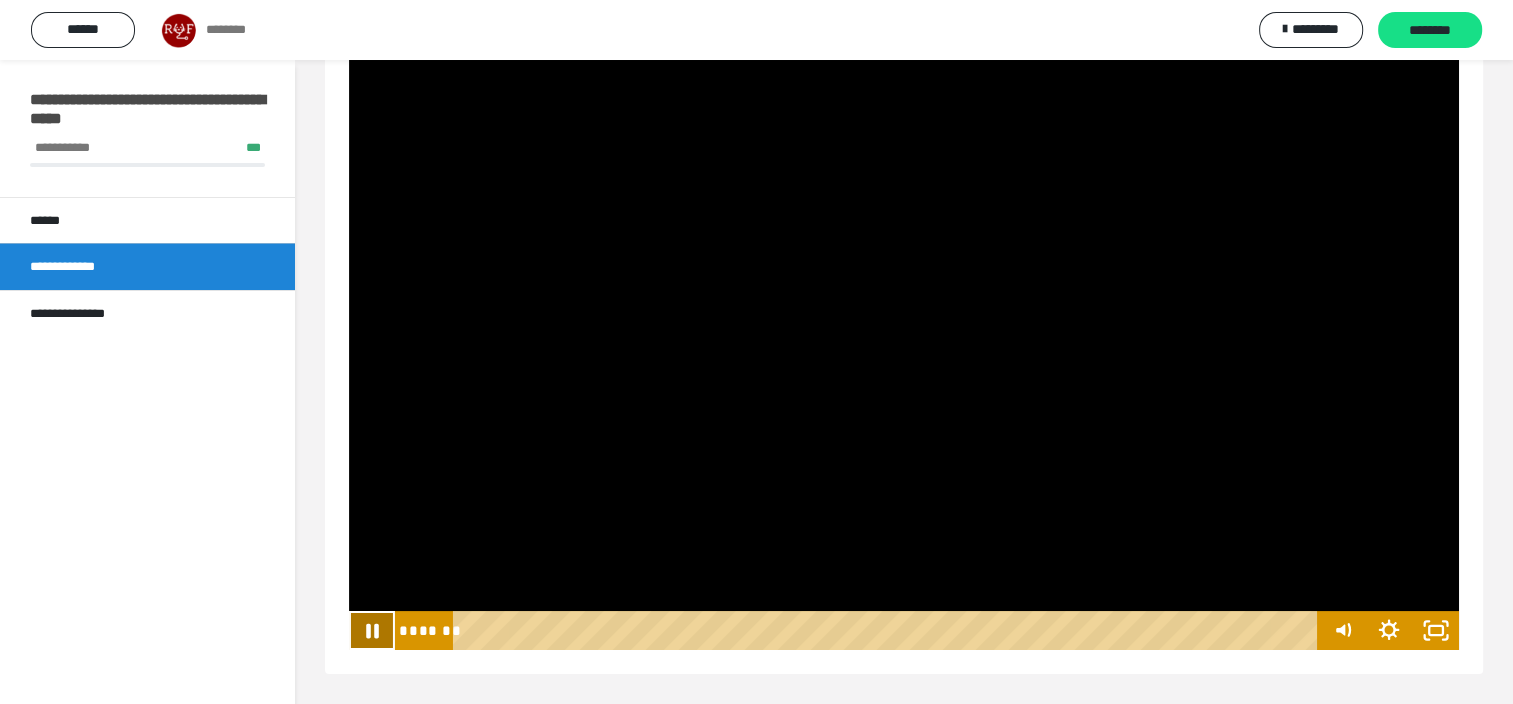 click 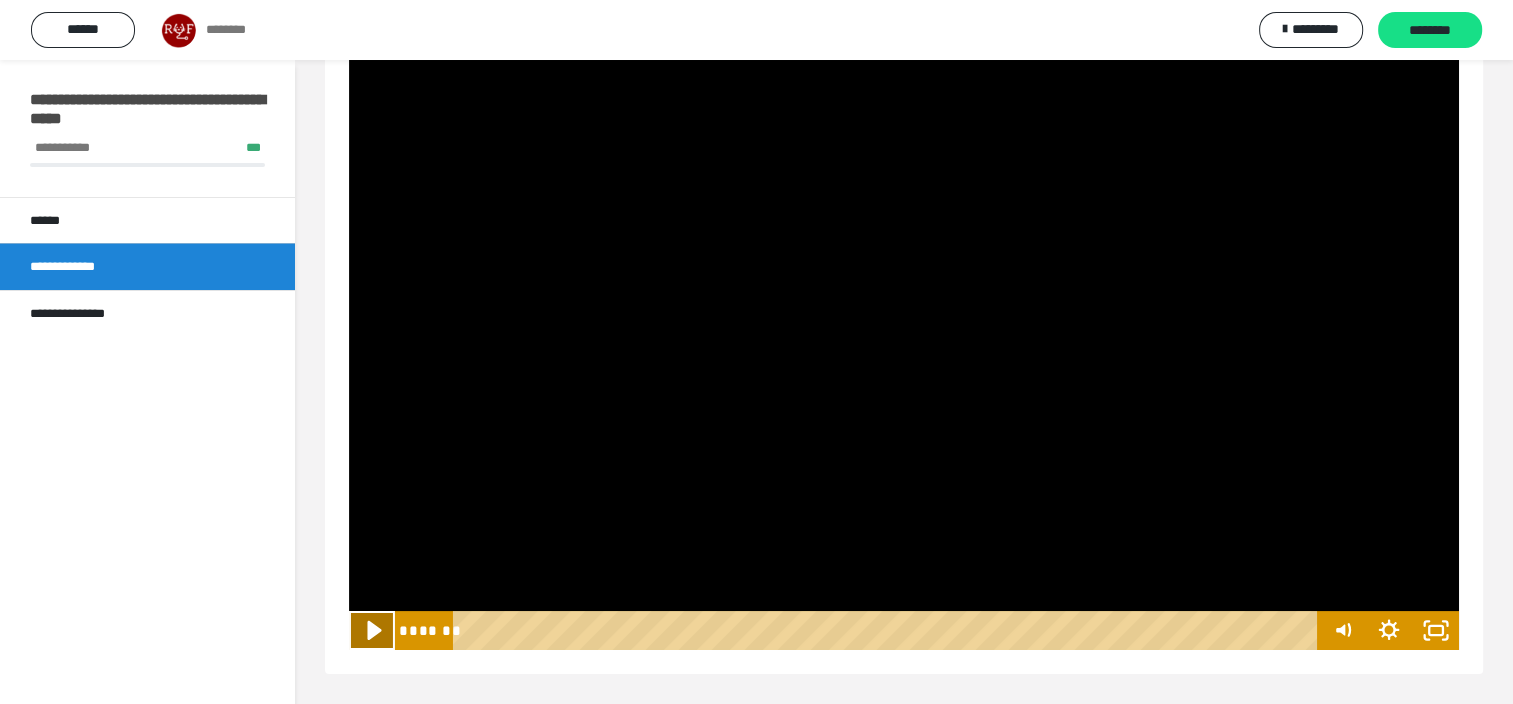 click 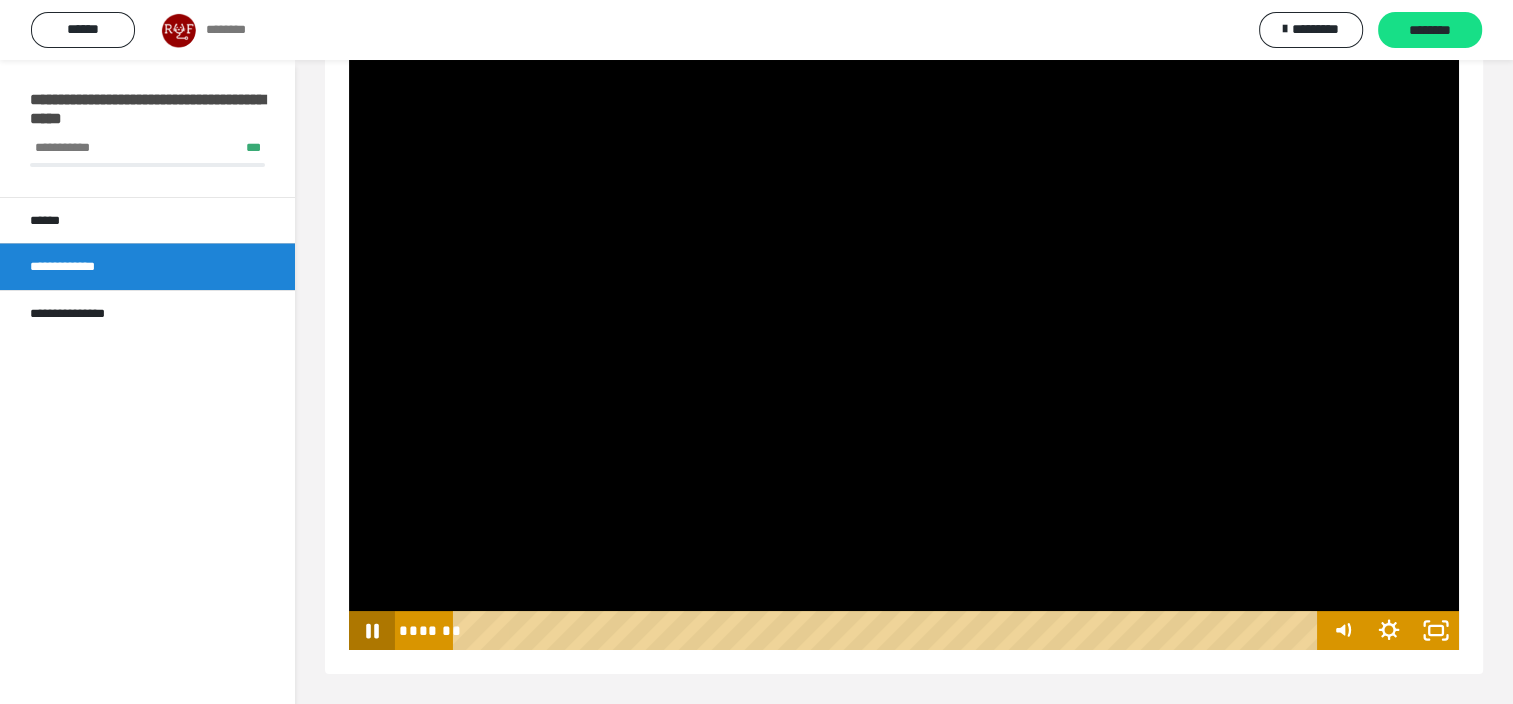 click 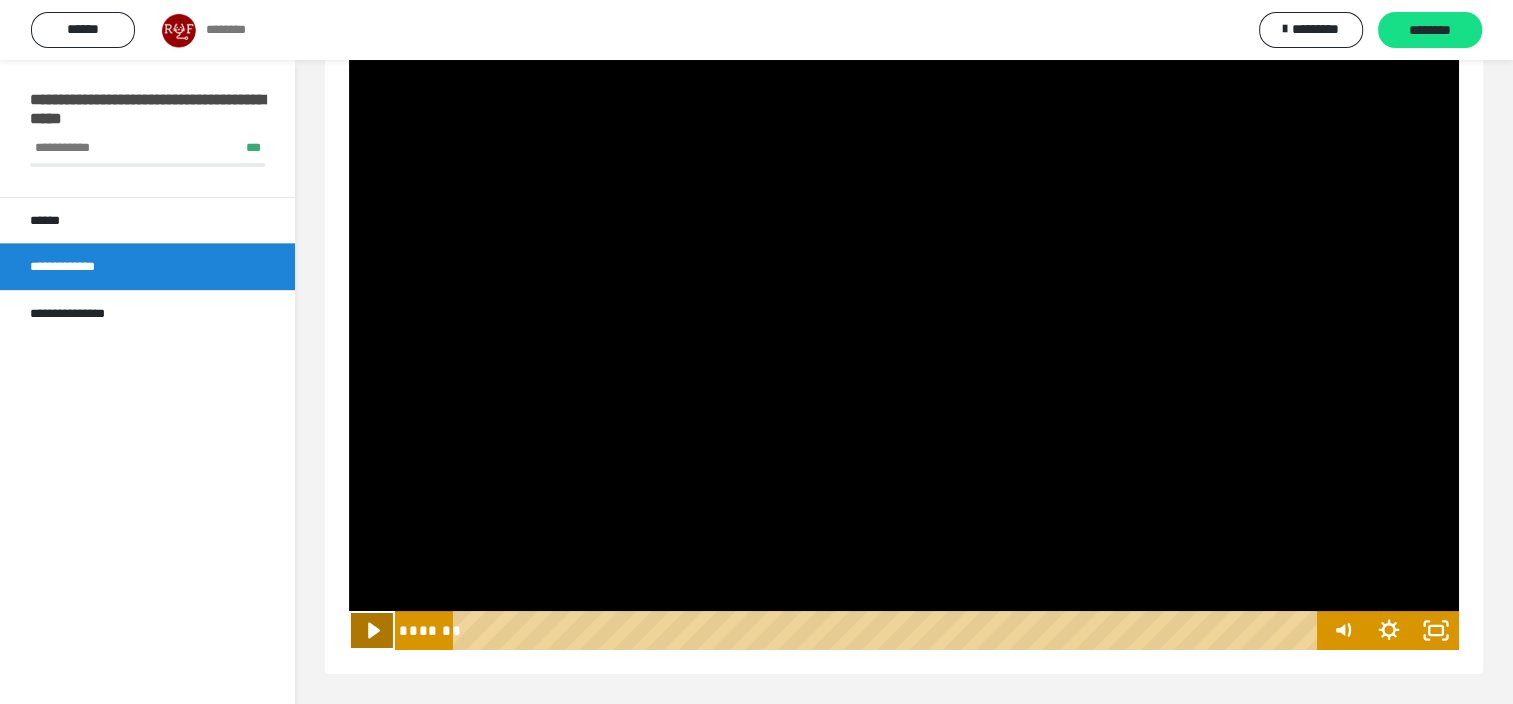 click 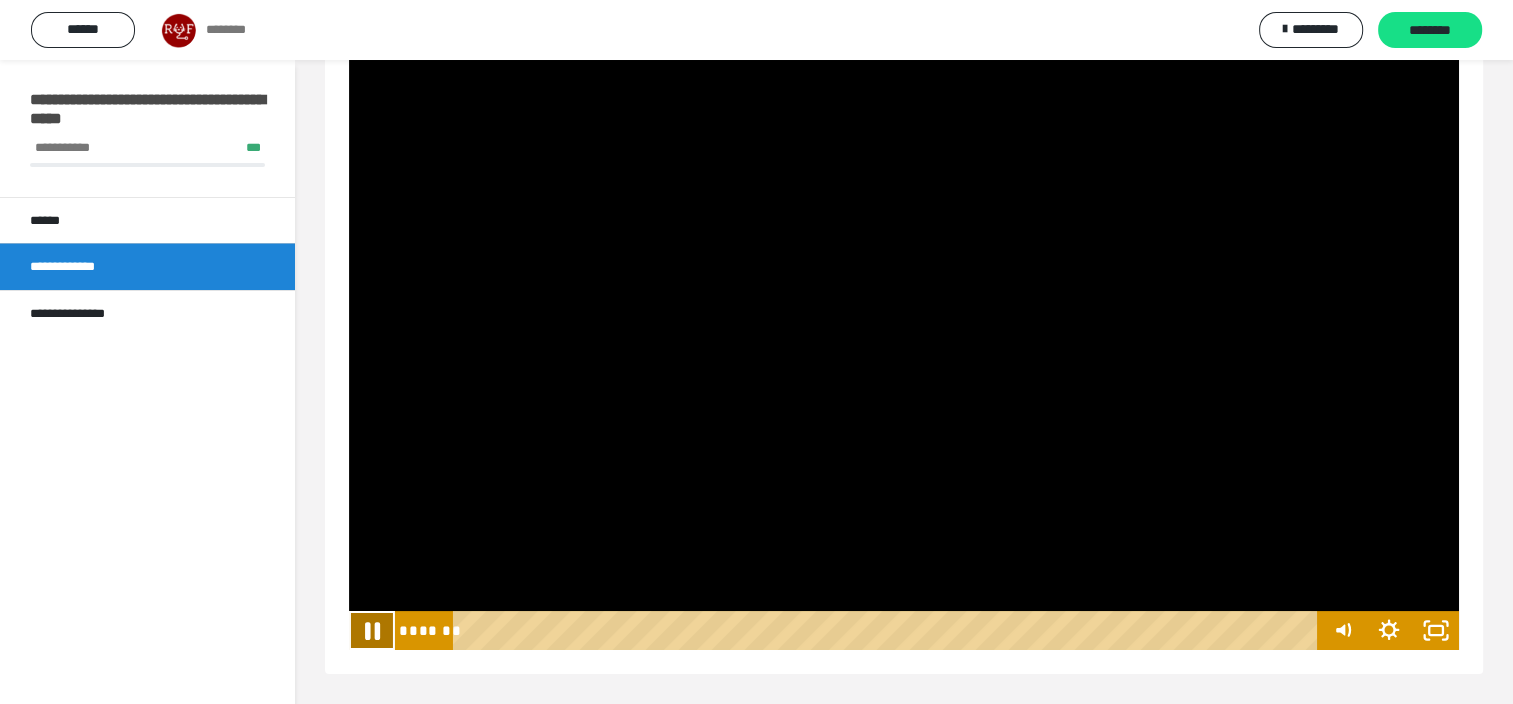 click 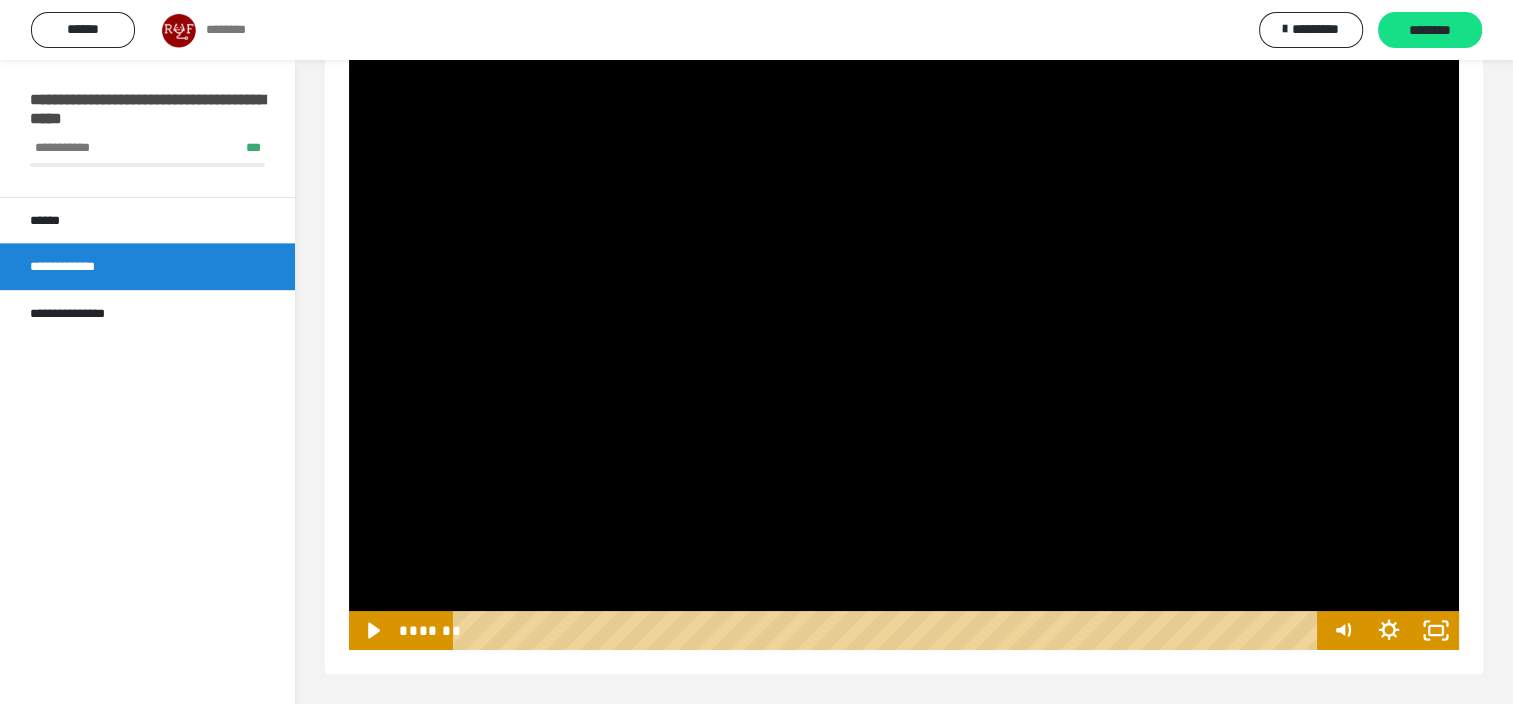 click at bounding box center [904, 338] 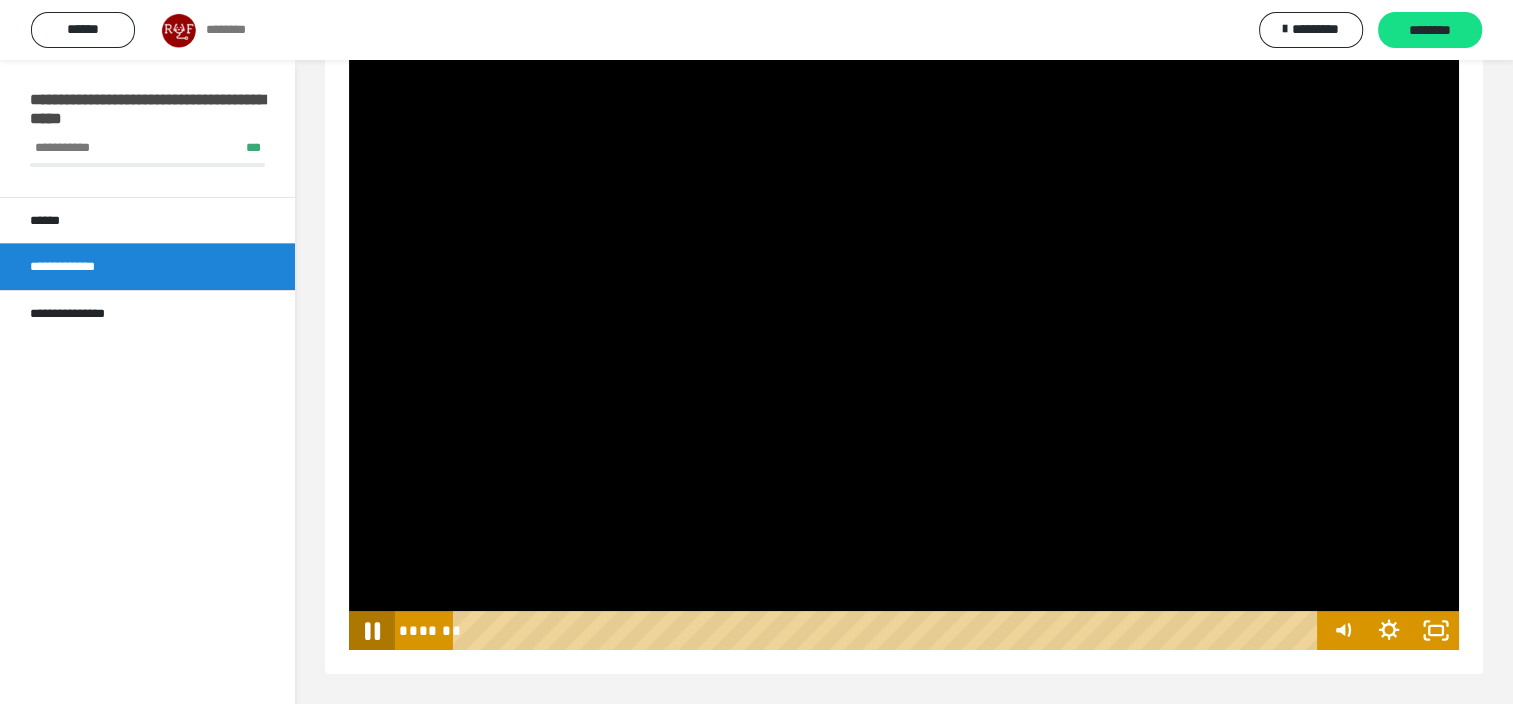 click 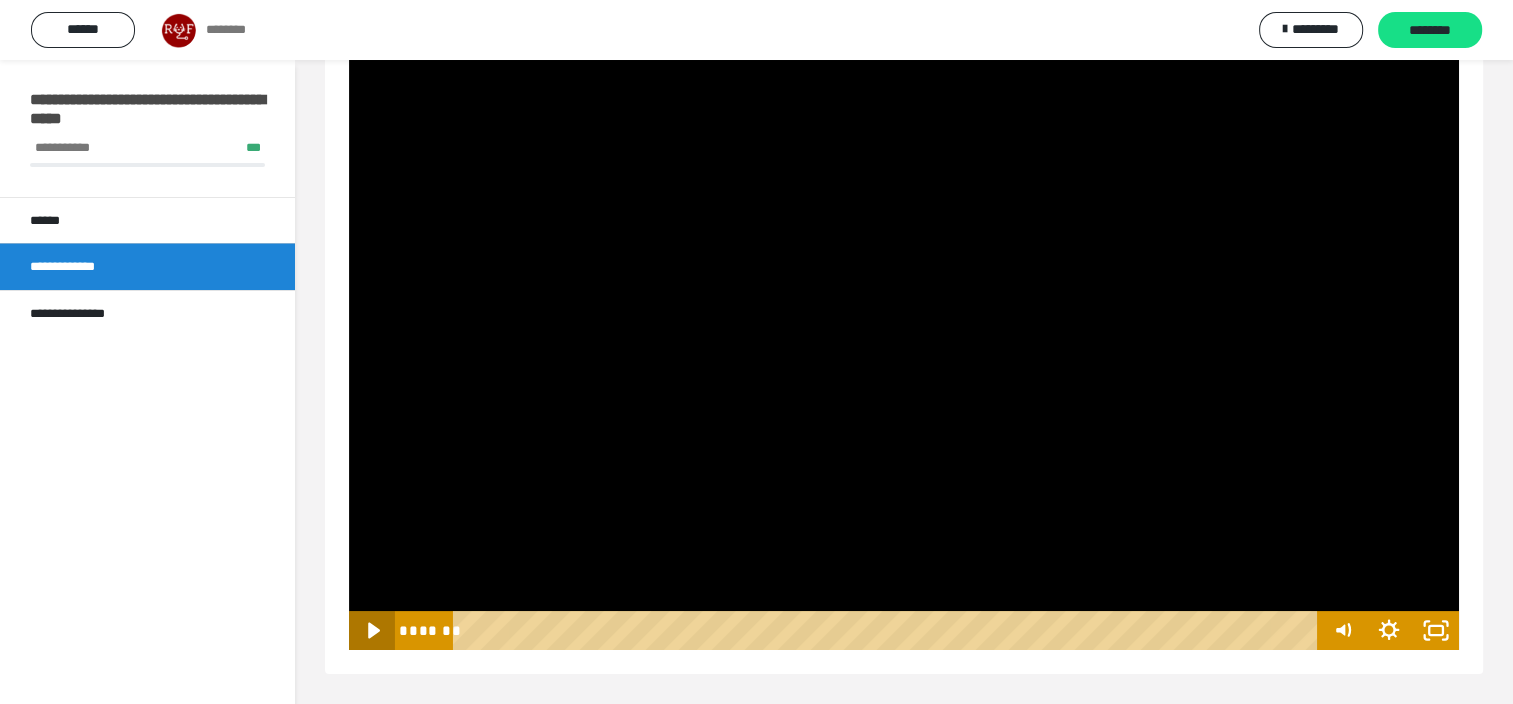 click 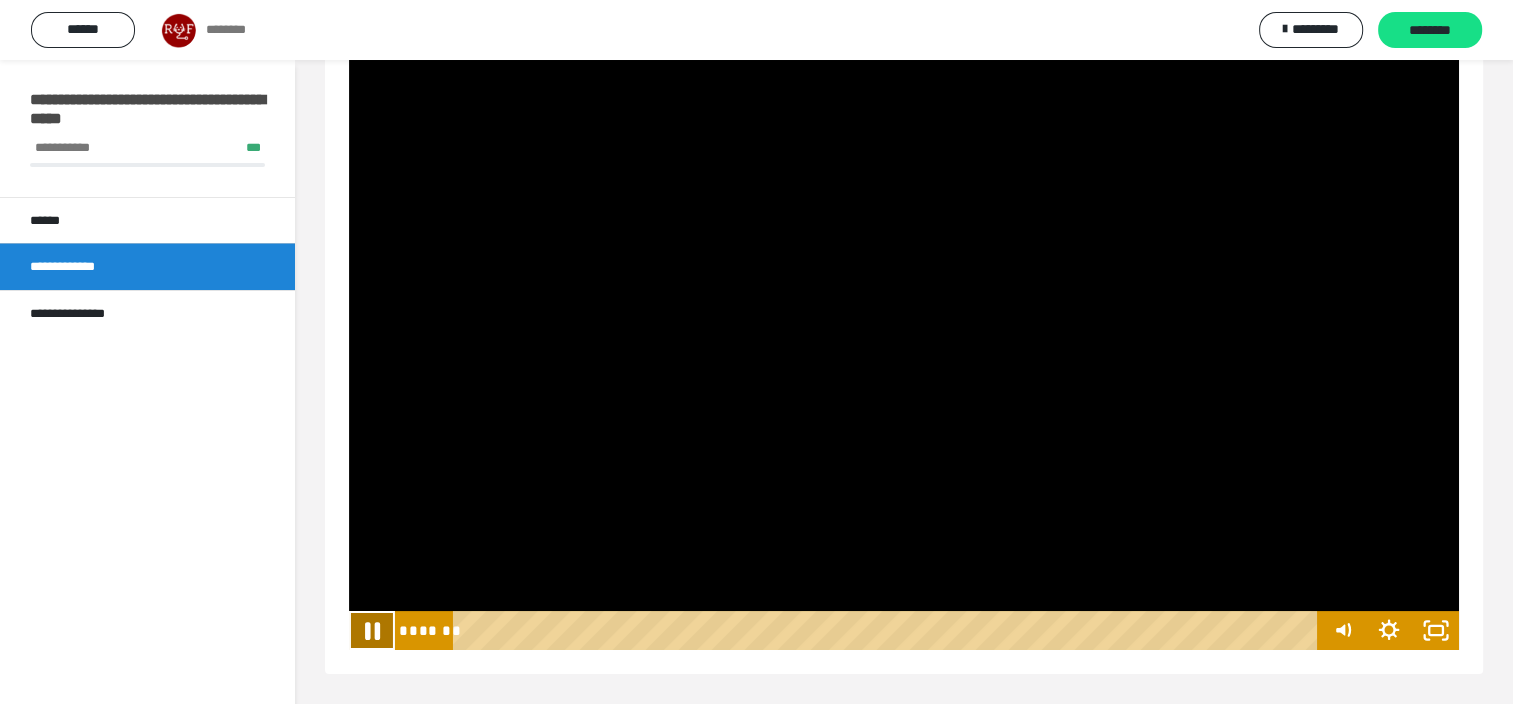 click 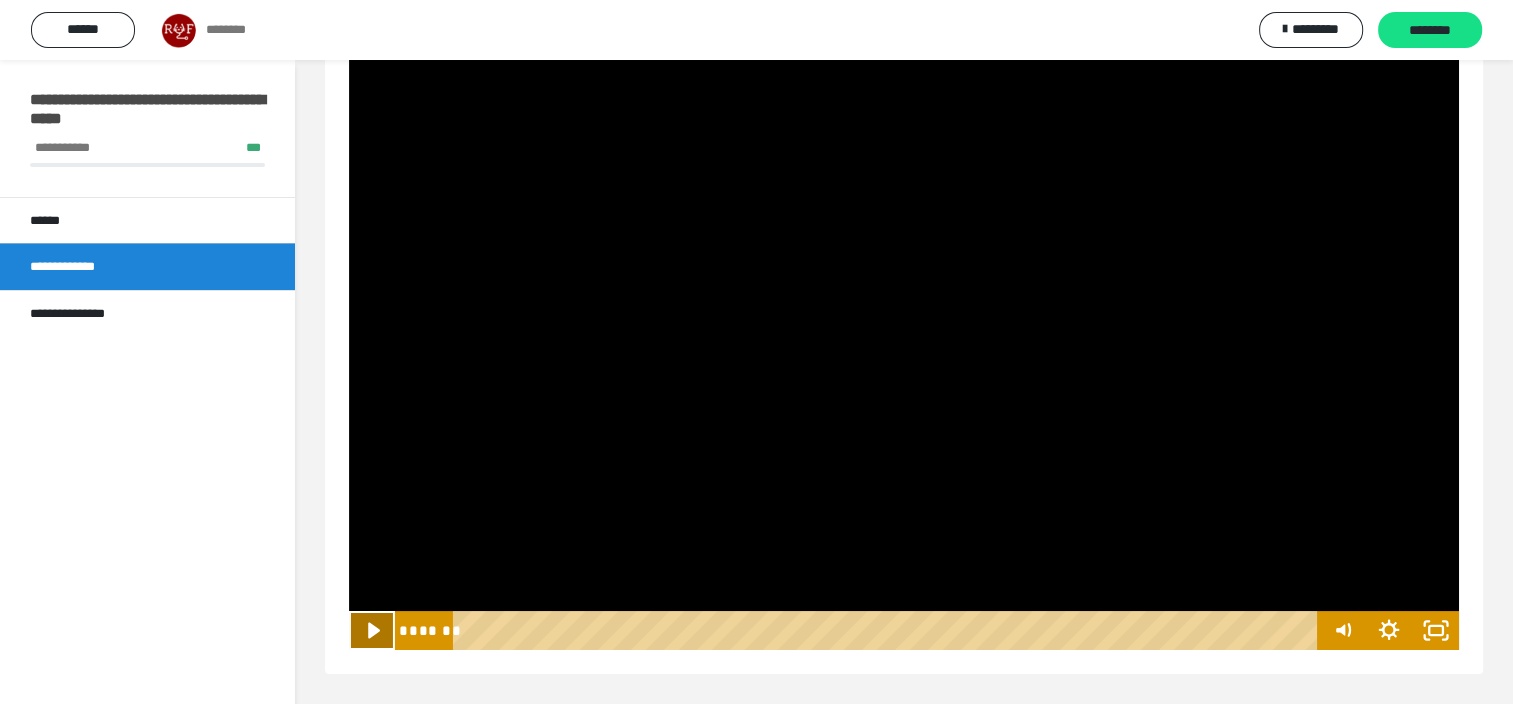 click 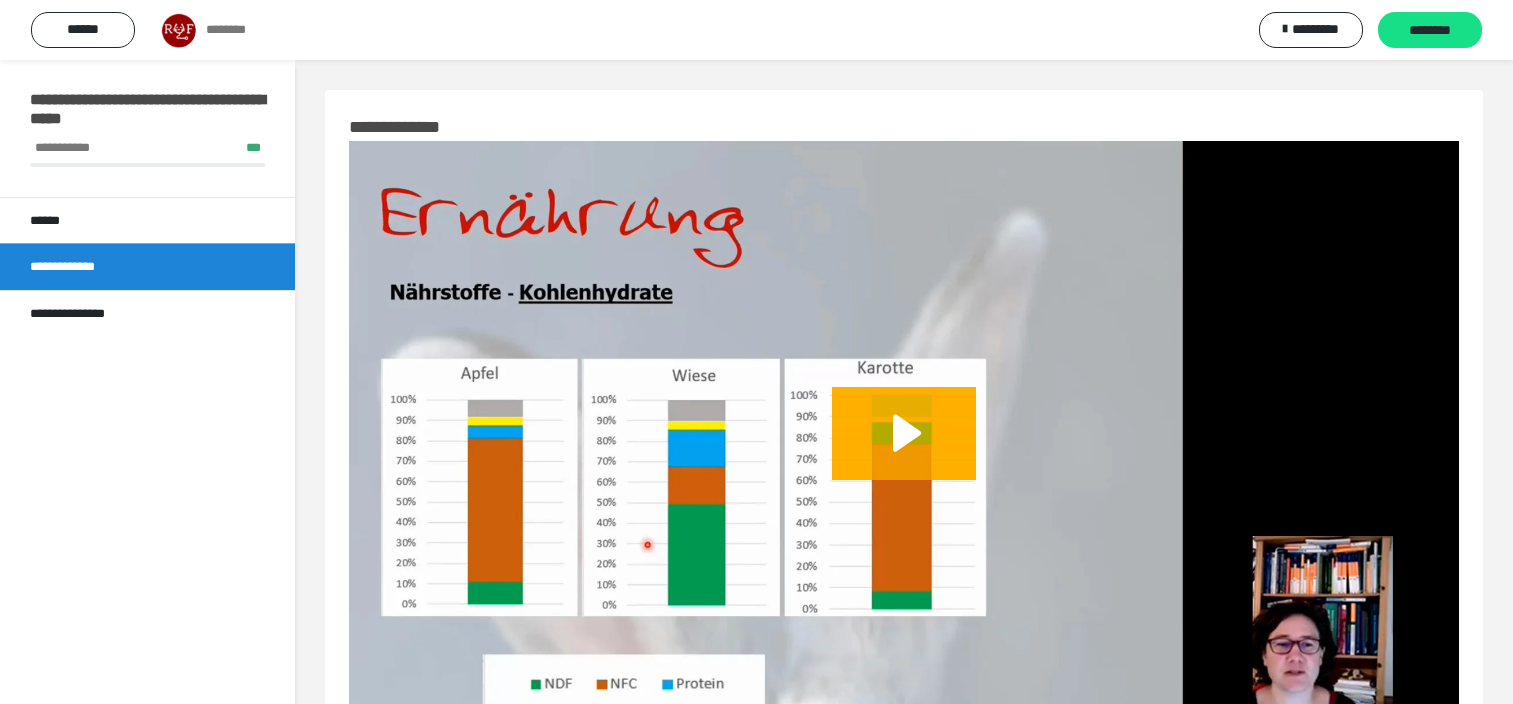 scroll, scrollTop: 0, scrollLeft: 0, axis: both 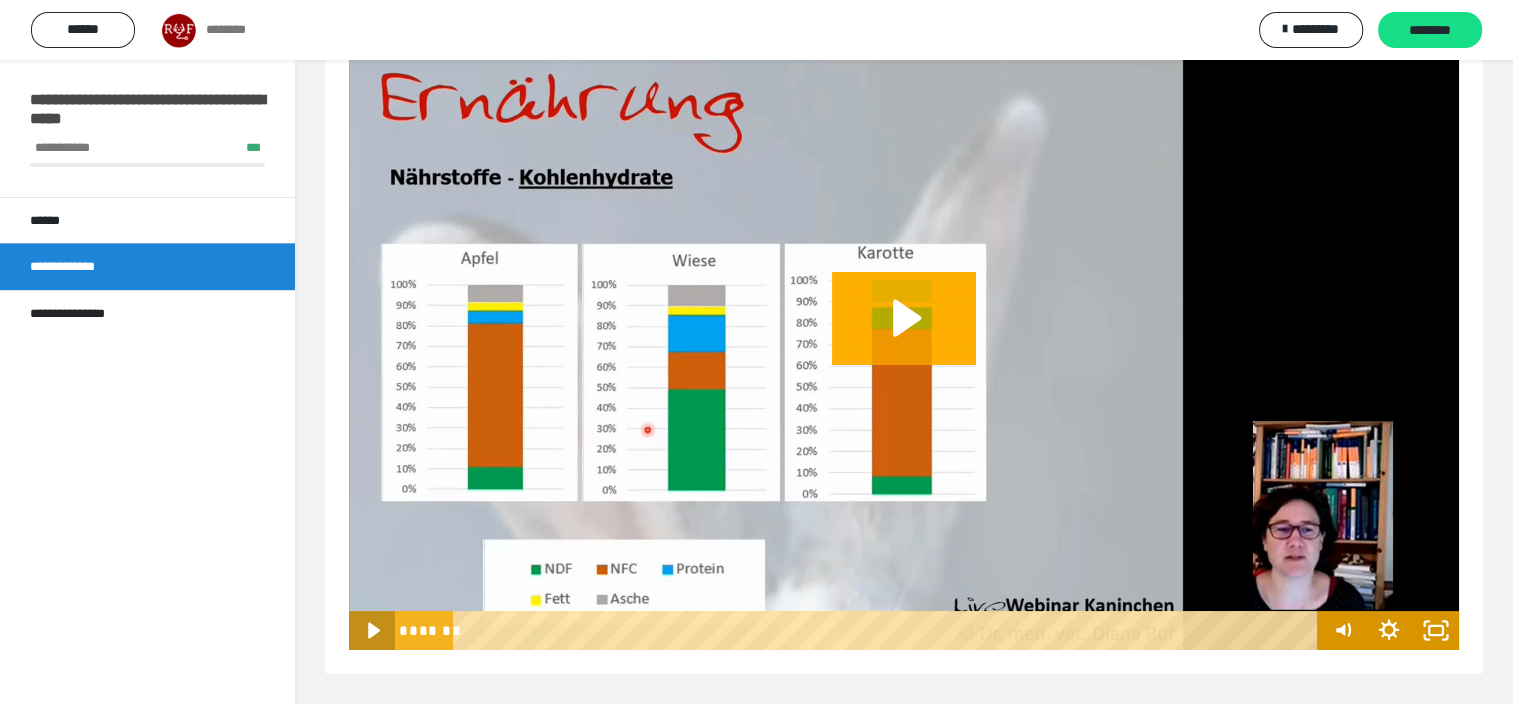 click 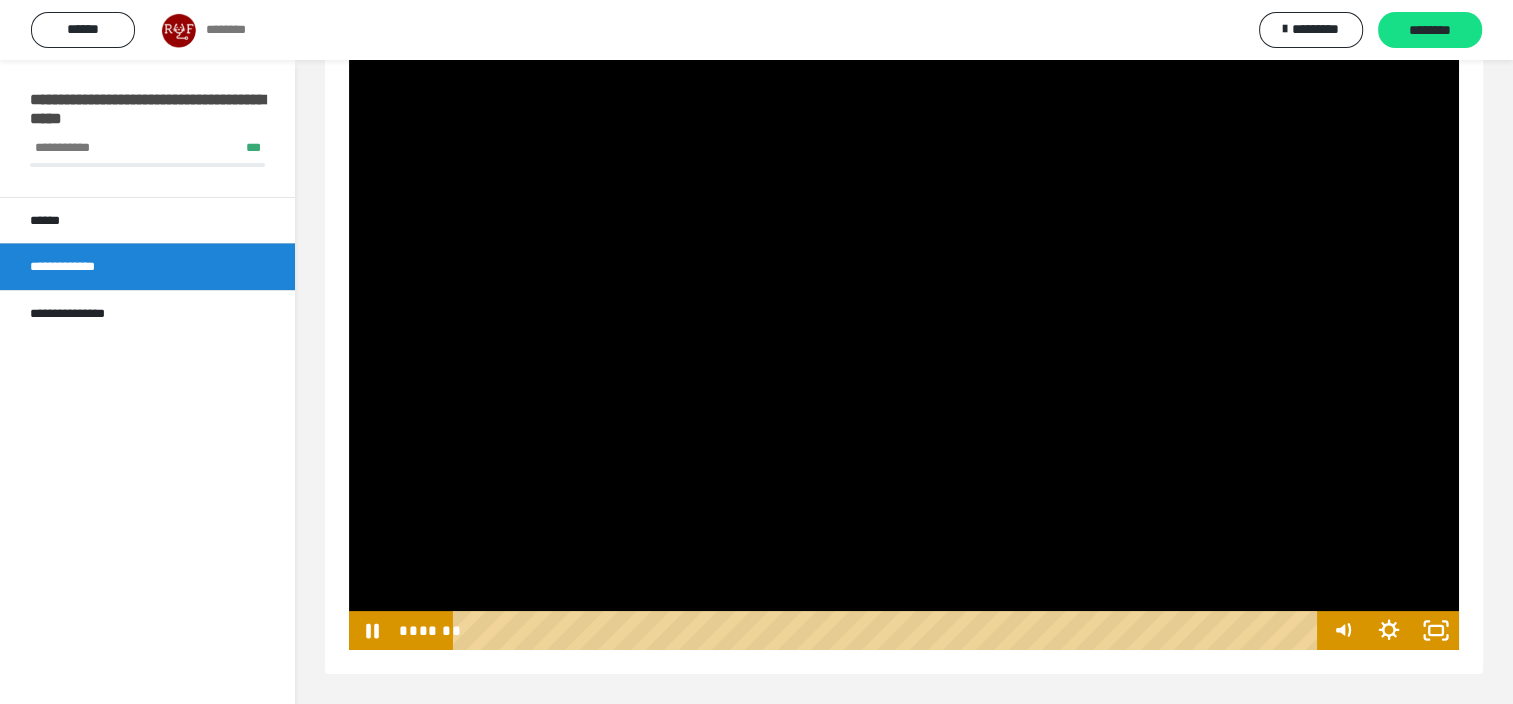 type 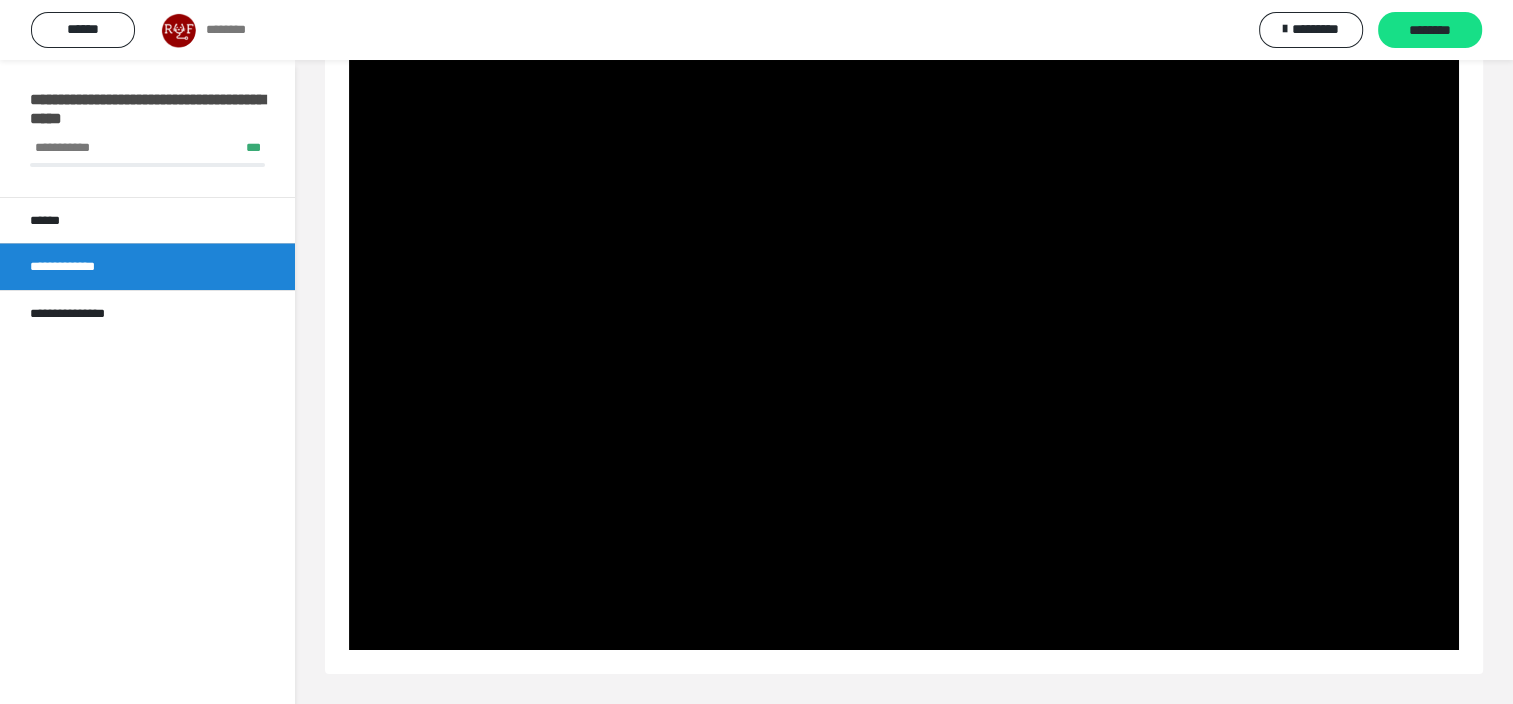 click at bounding box center (904, 338) 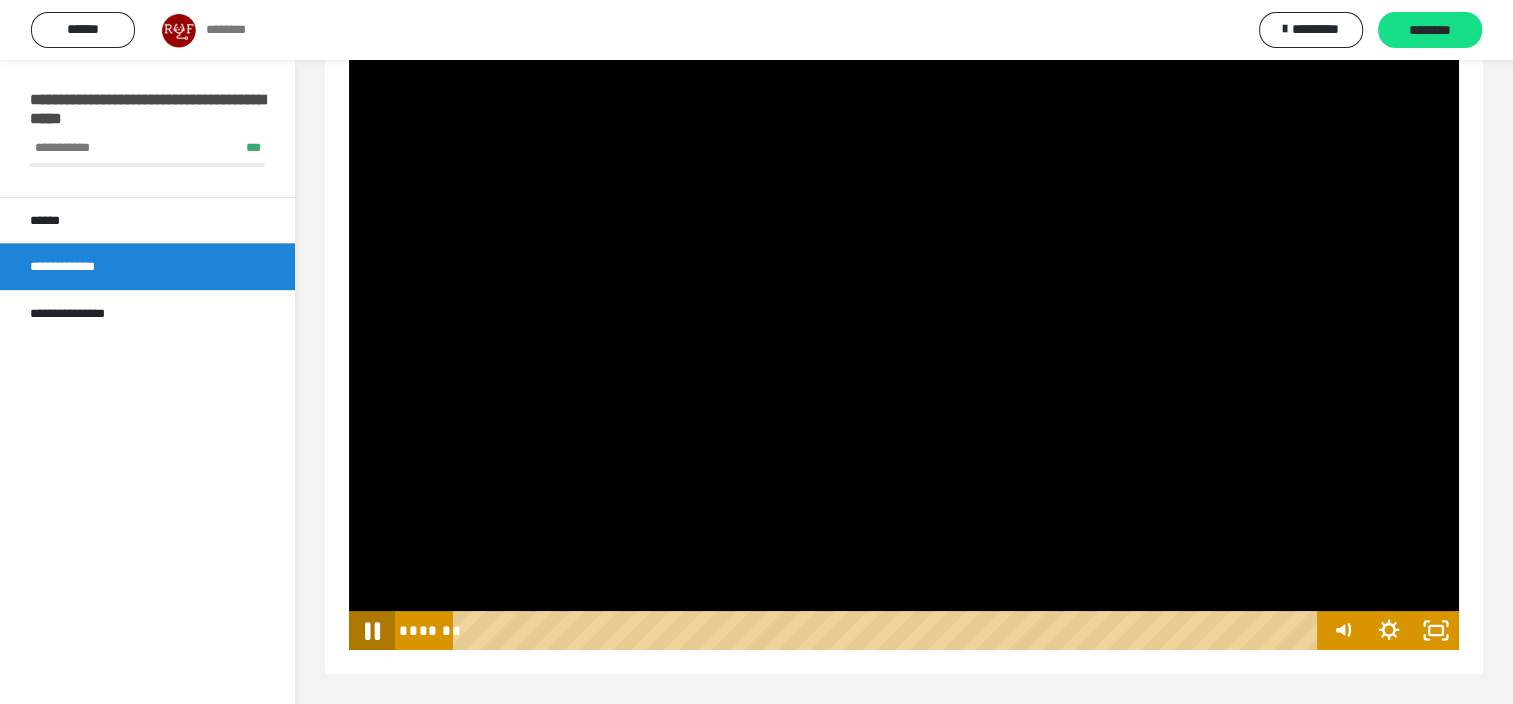 click 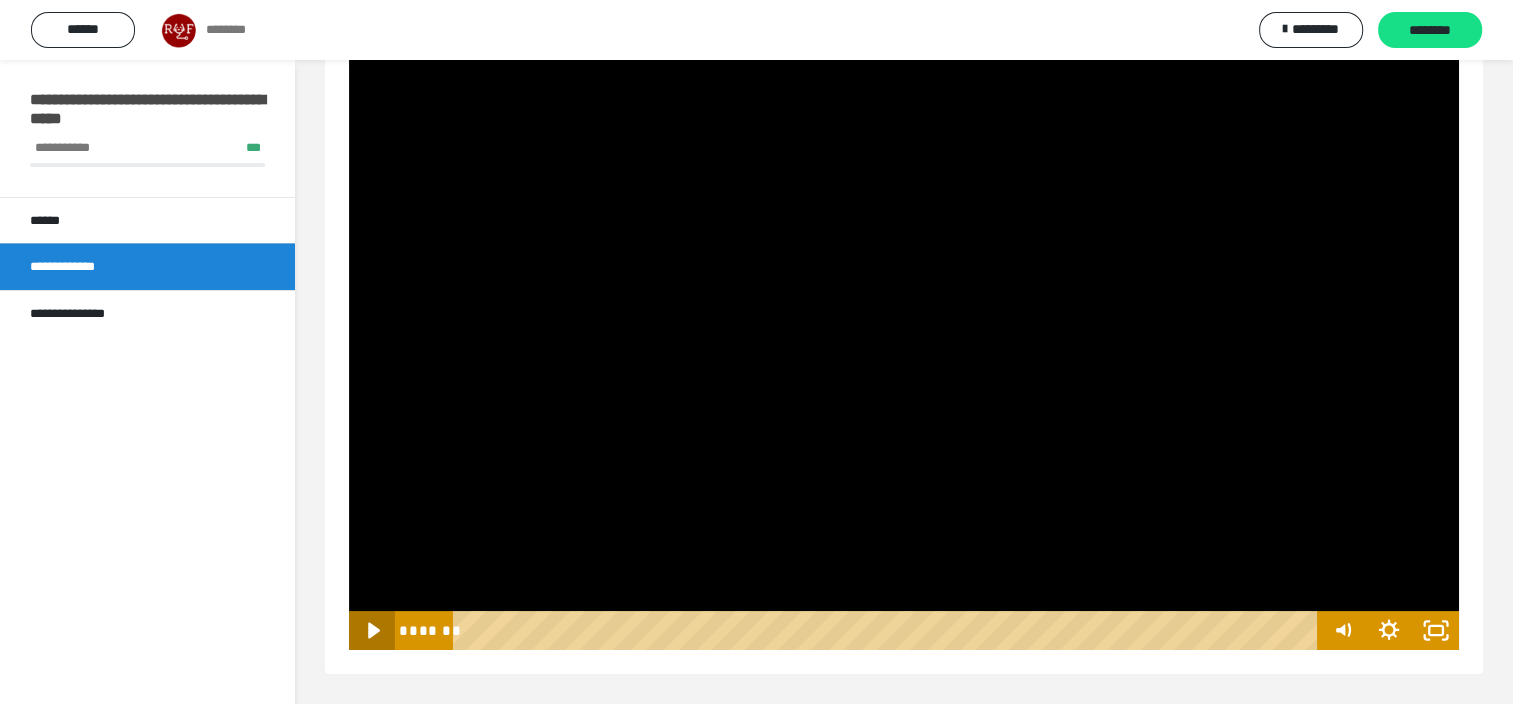 click 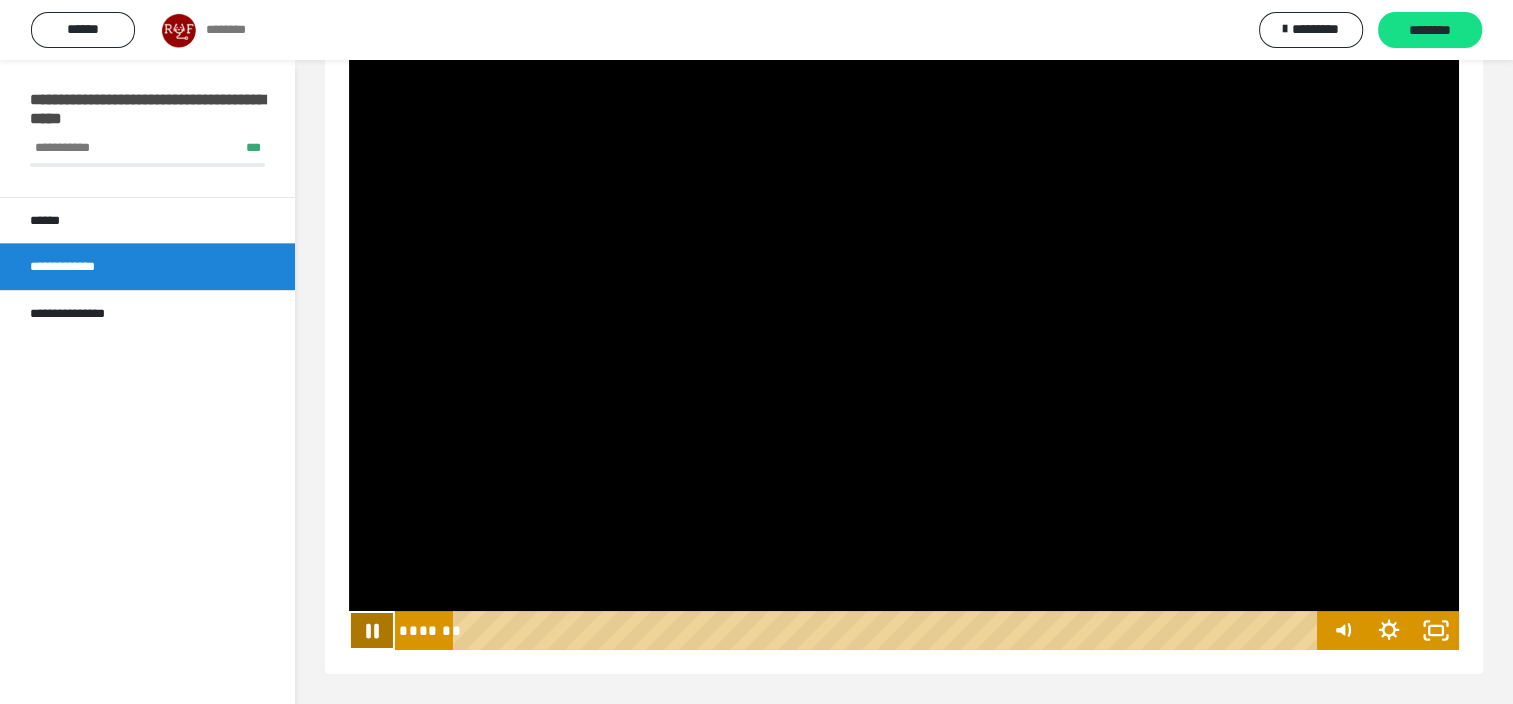 click 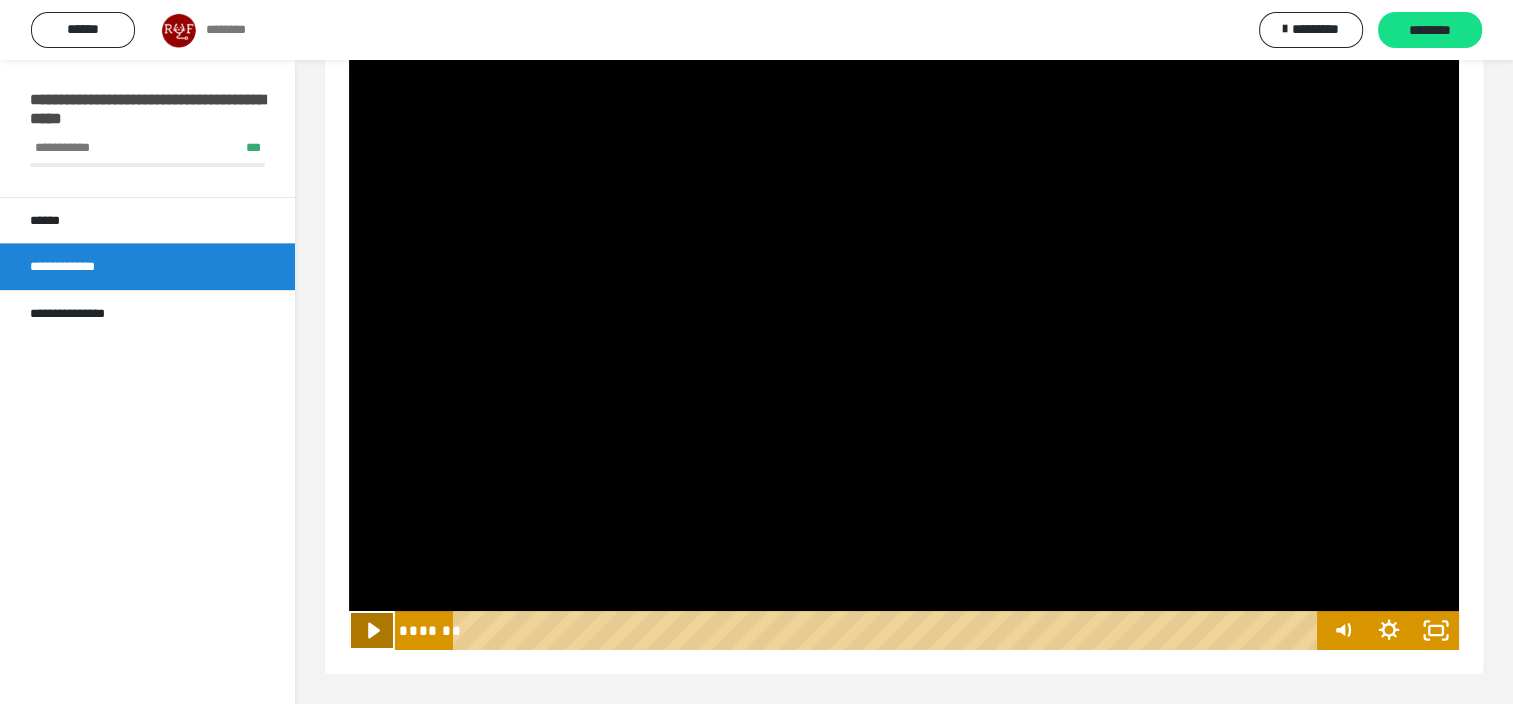 click 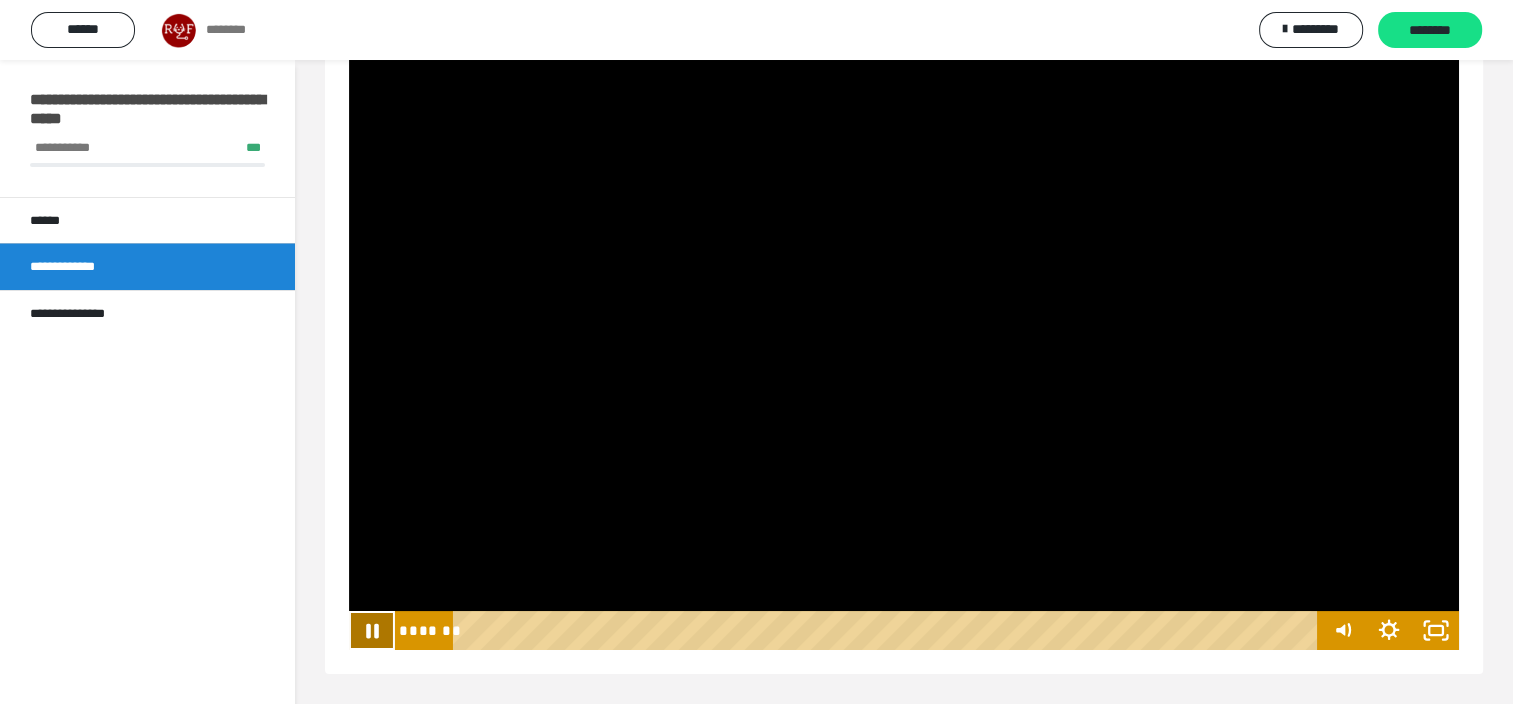 click 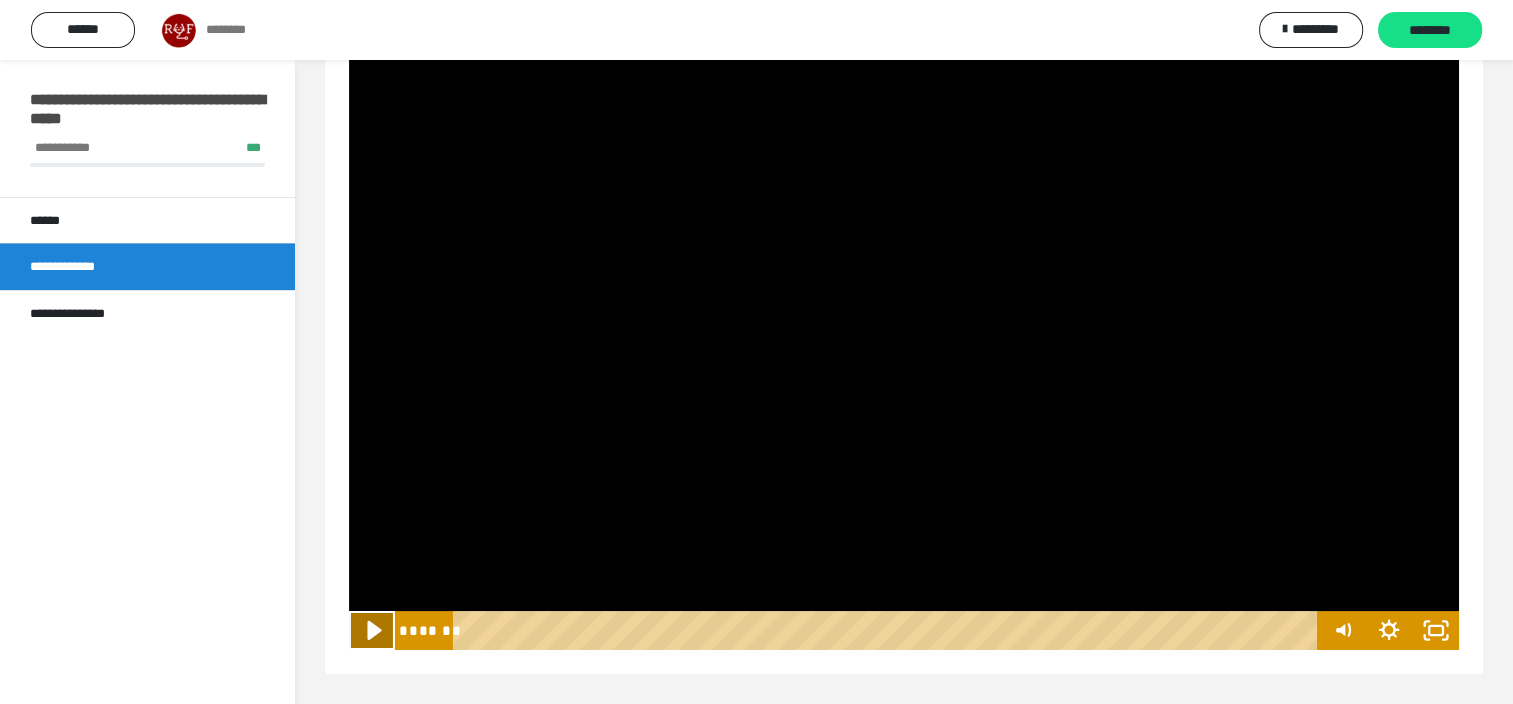 click 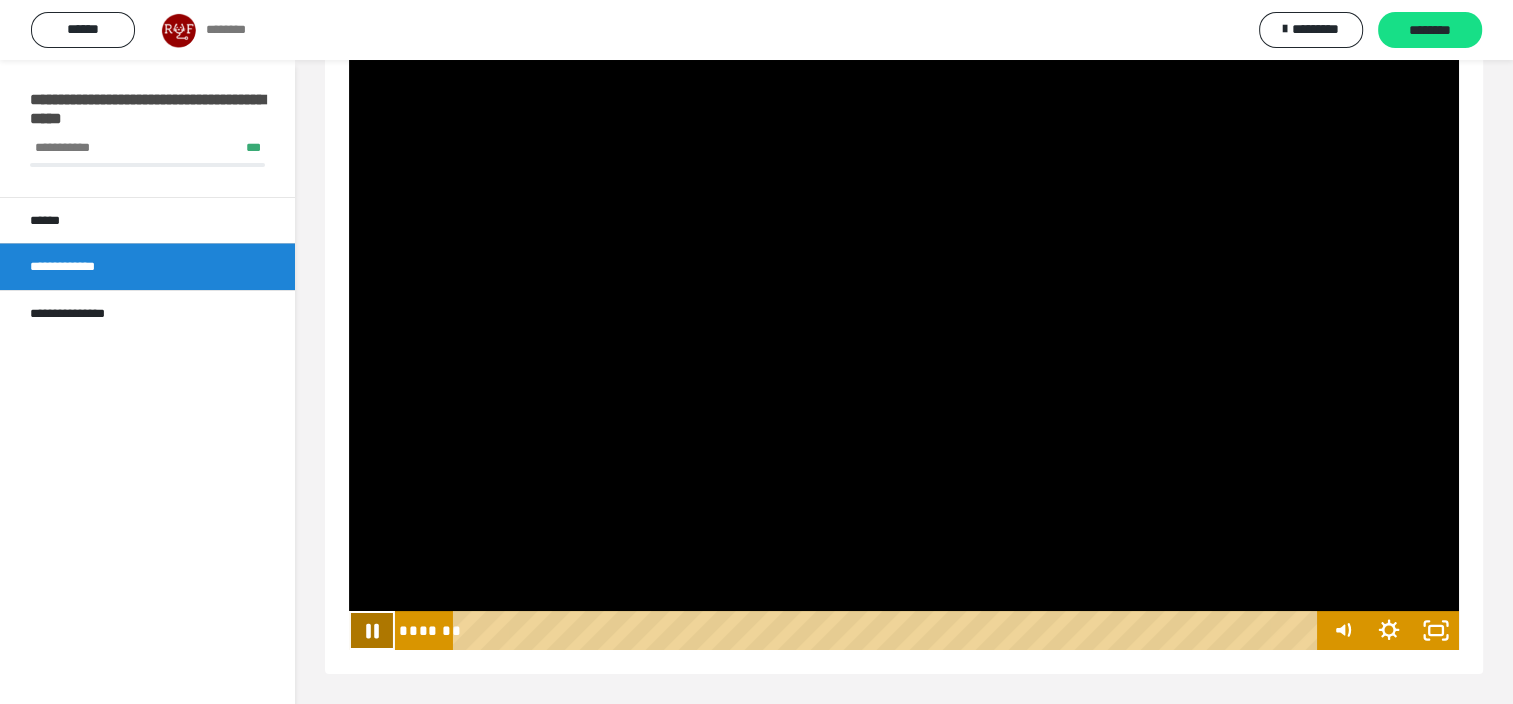 click 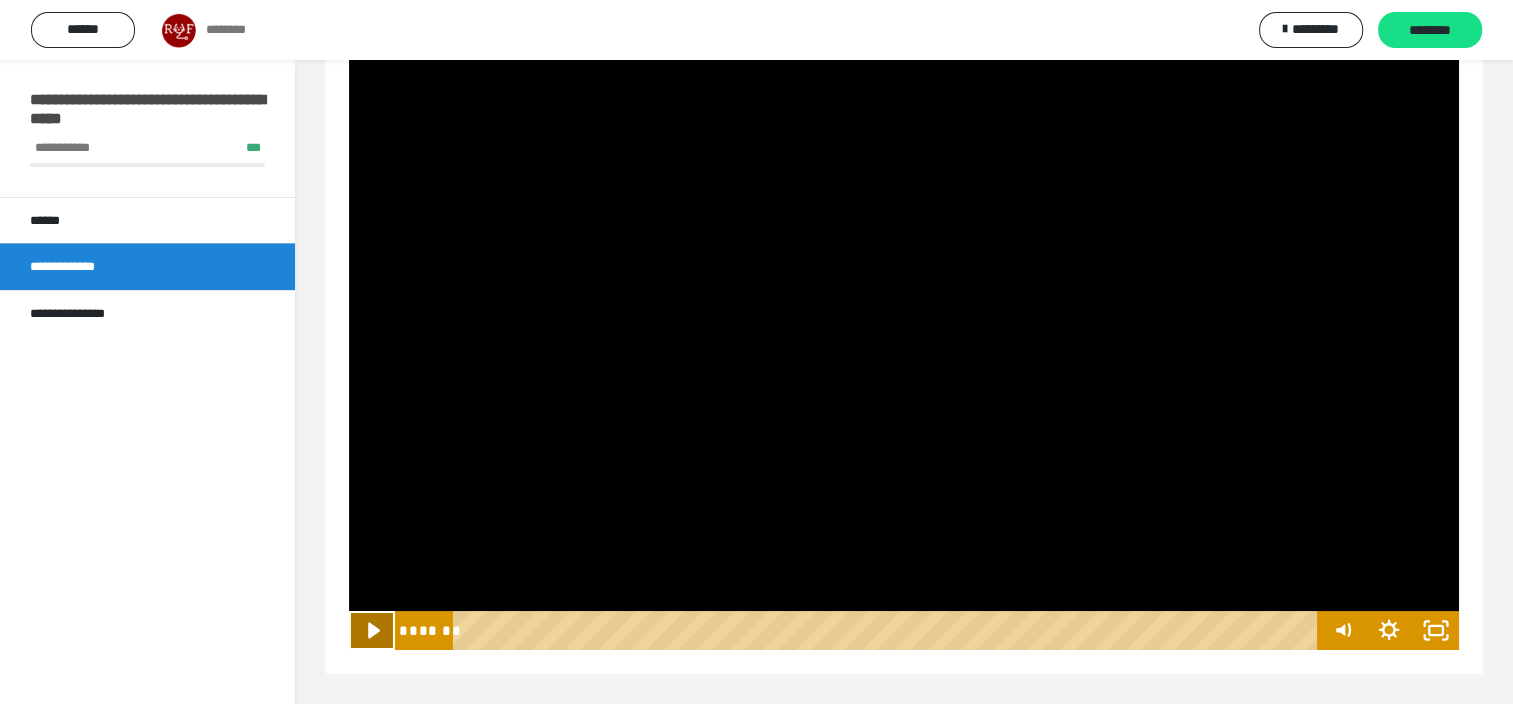click 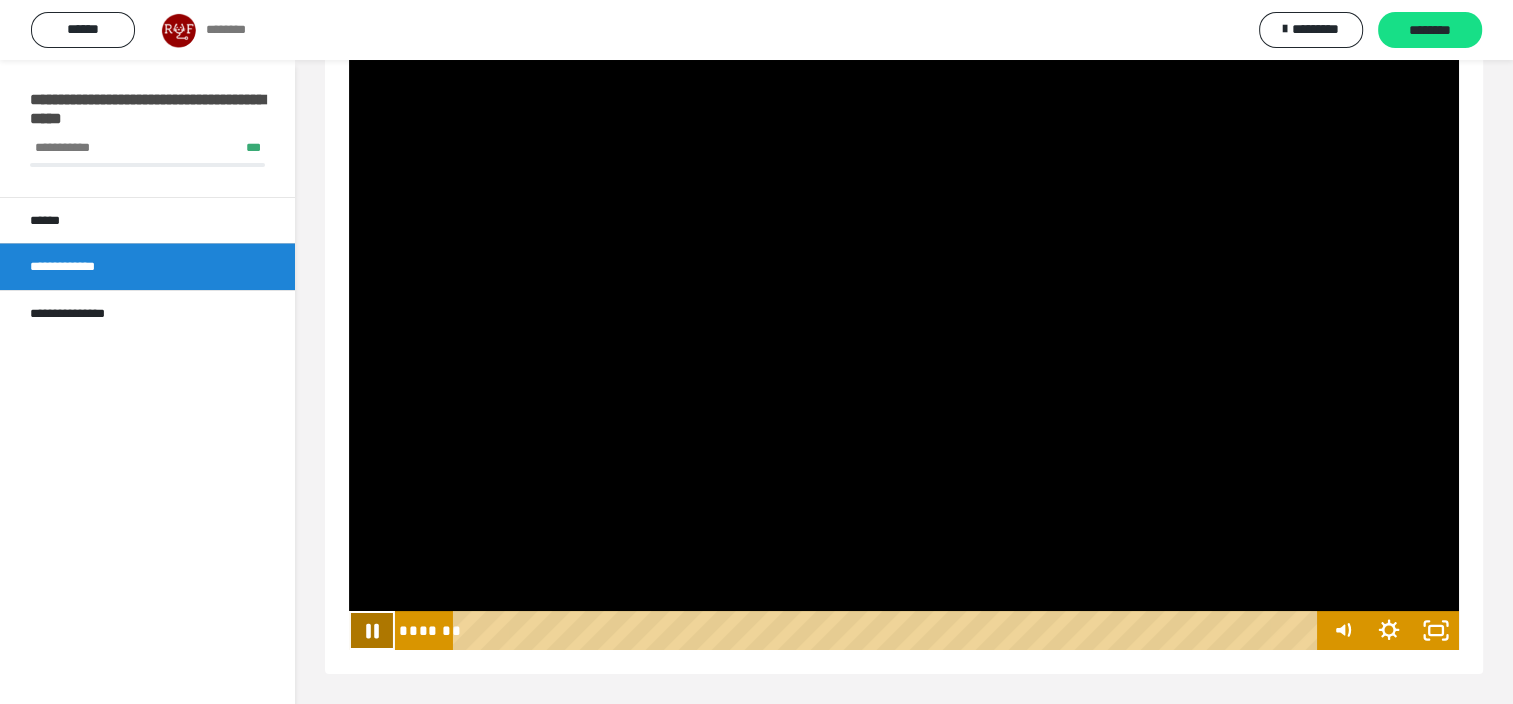 click 